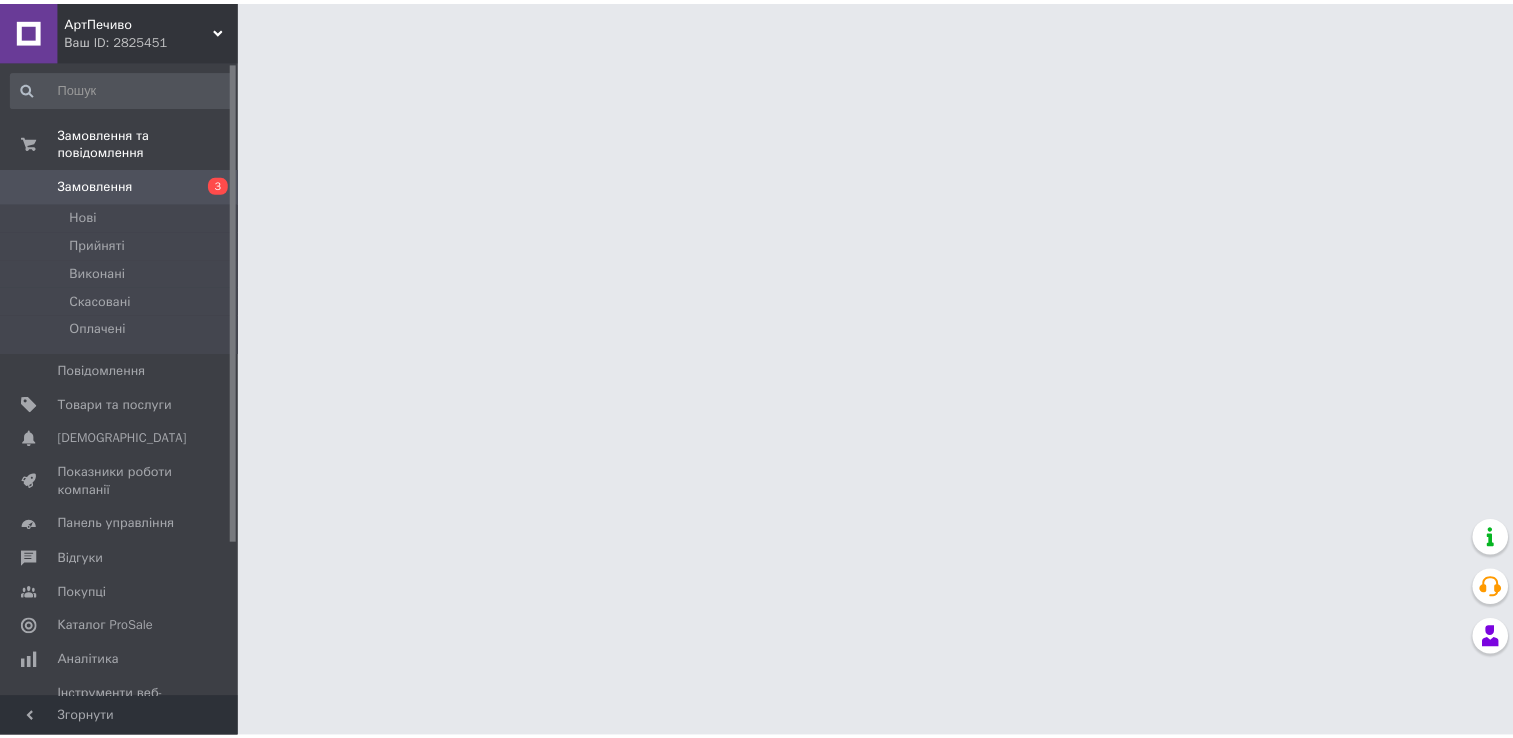 scroll, scrollTop: 0, scrollLeft: 0, axis: both 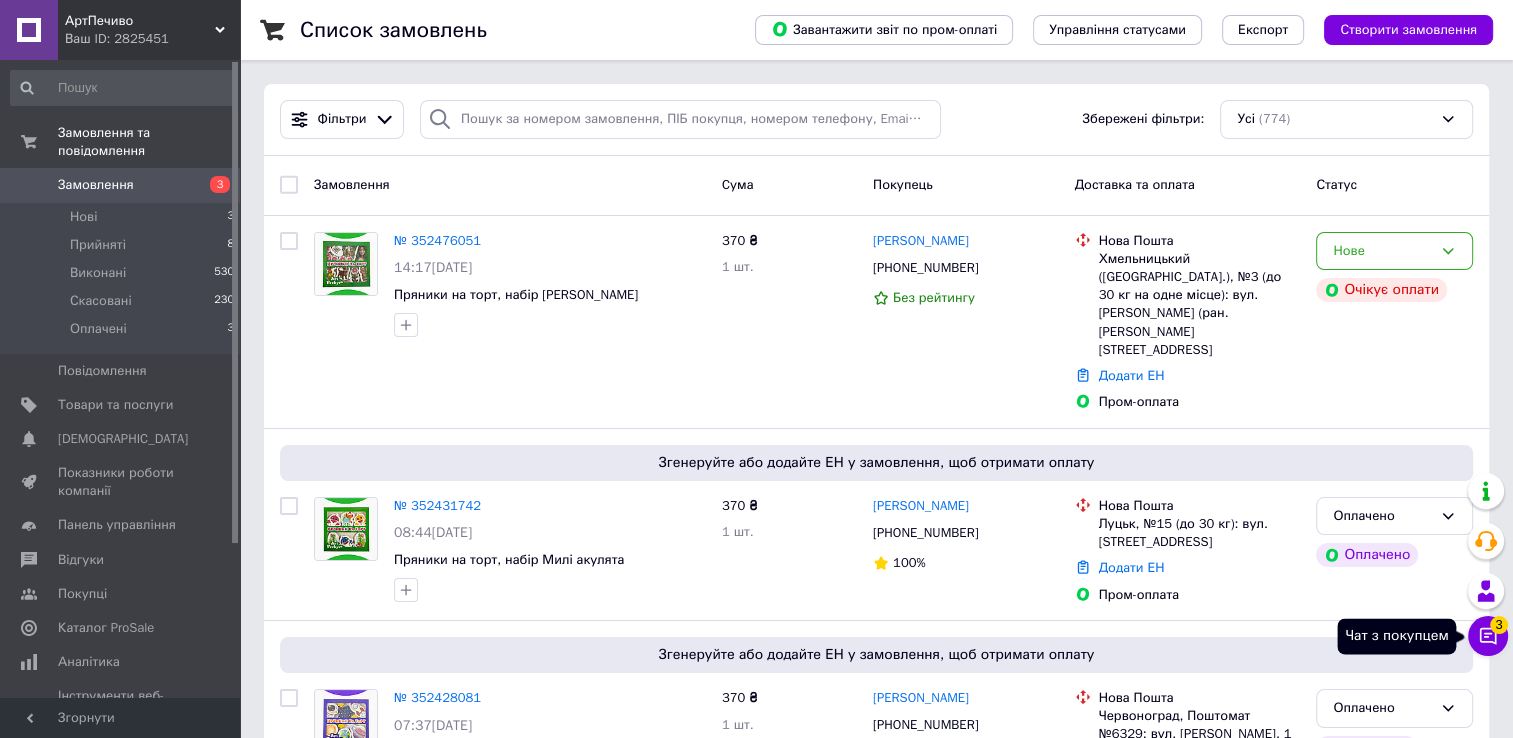 click 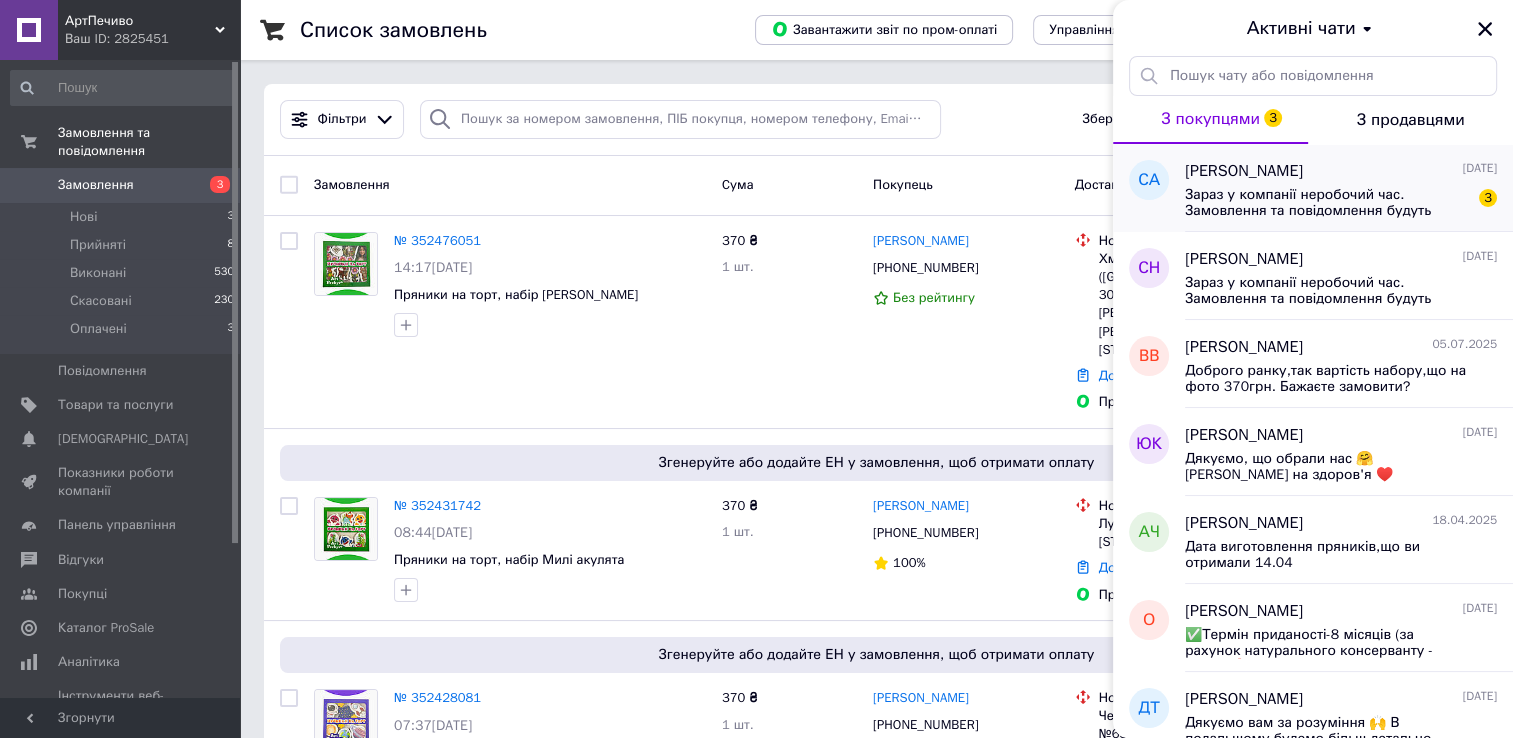 click on "Зараз у компанії неробочий час. Замовлення та повідомлення будуть оброблені з 10:00 найближчого робочого дня (14.07)" at bounding box center [1327, 203] 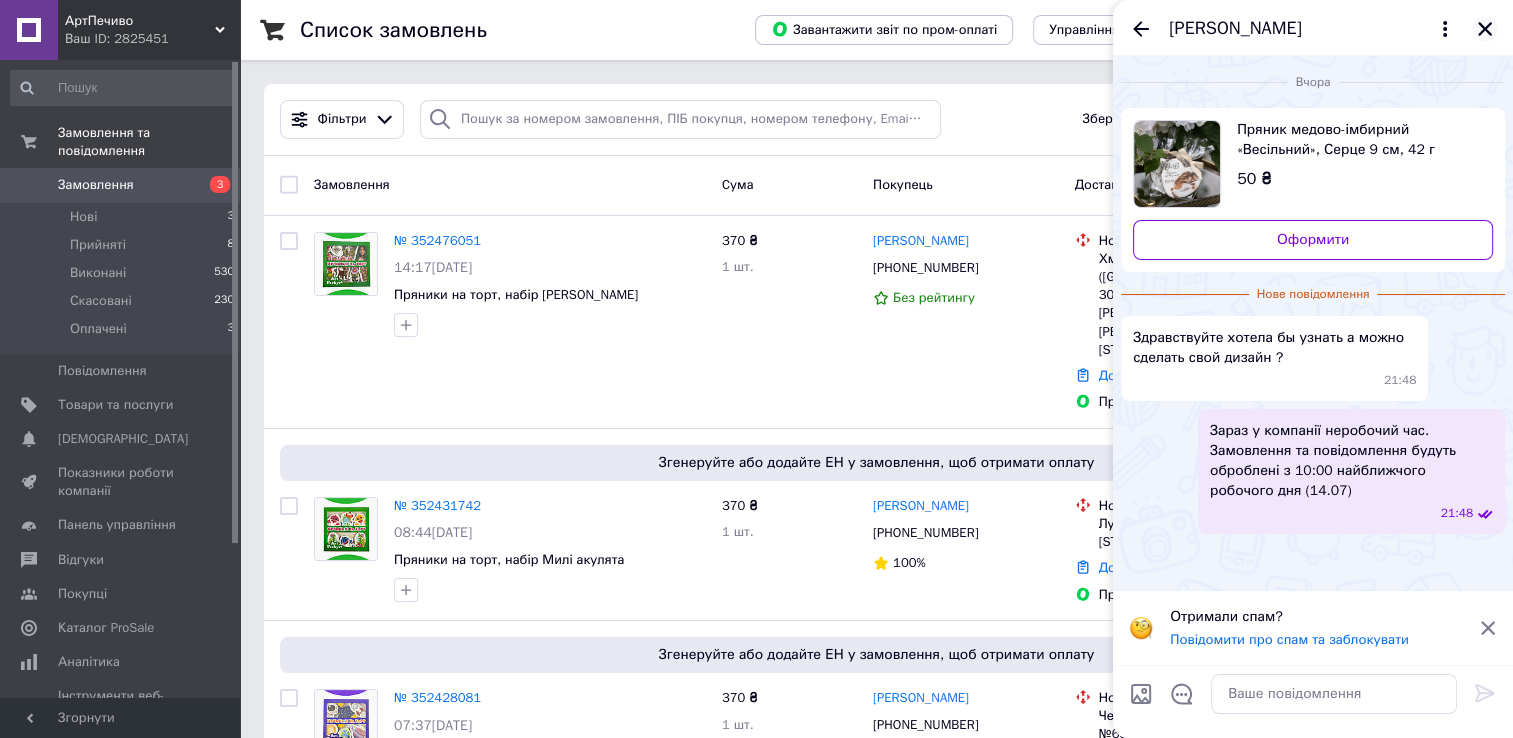 click 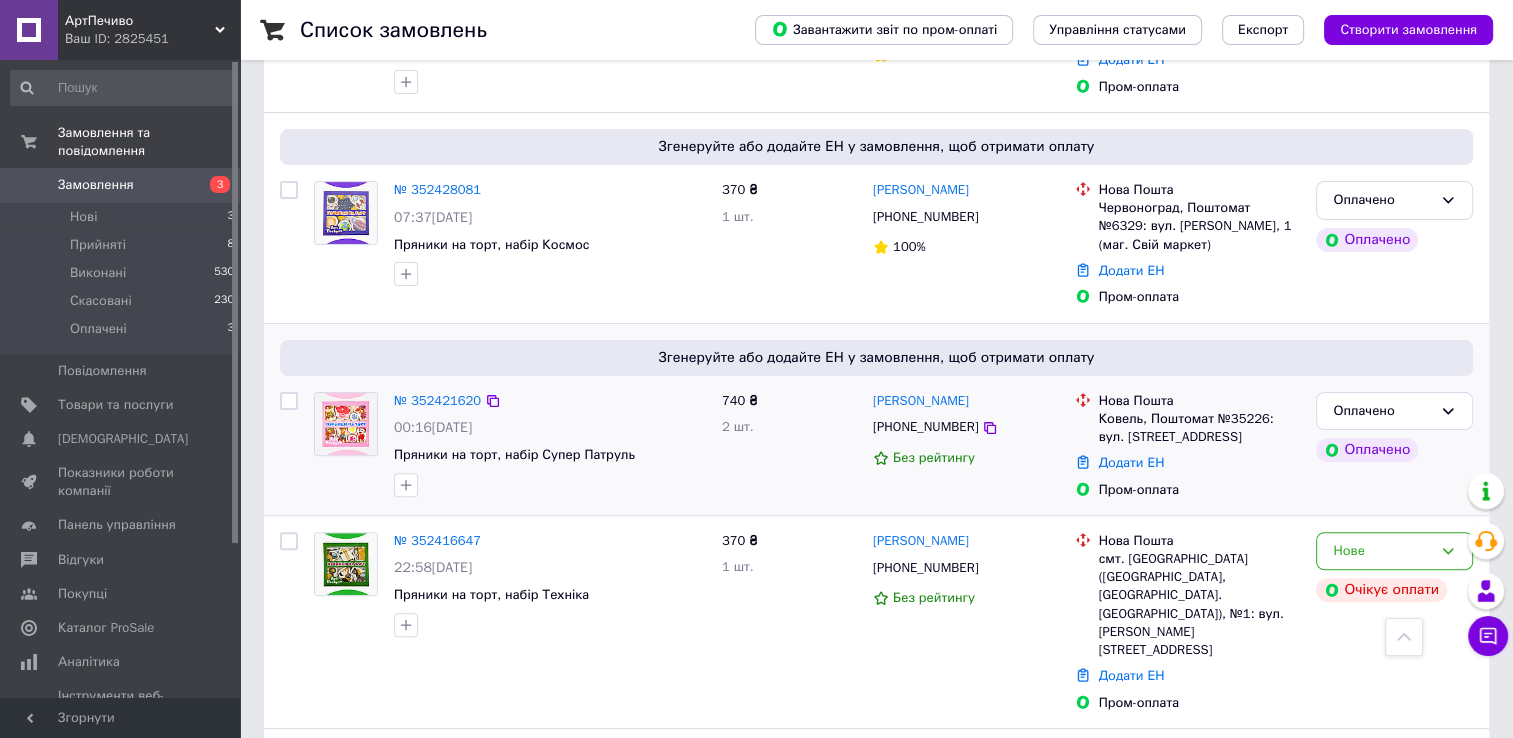scroll, scrollTop: 500, scrollLeft: 0, axis: vertical 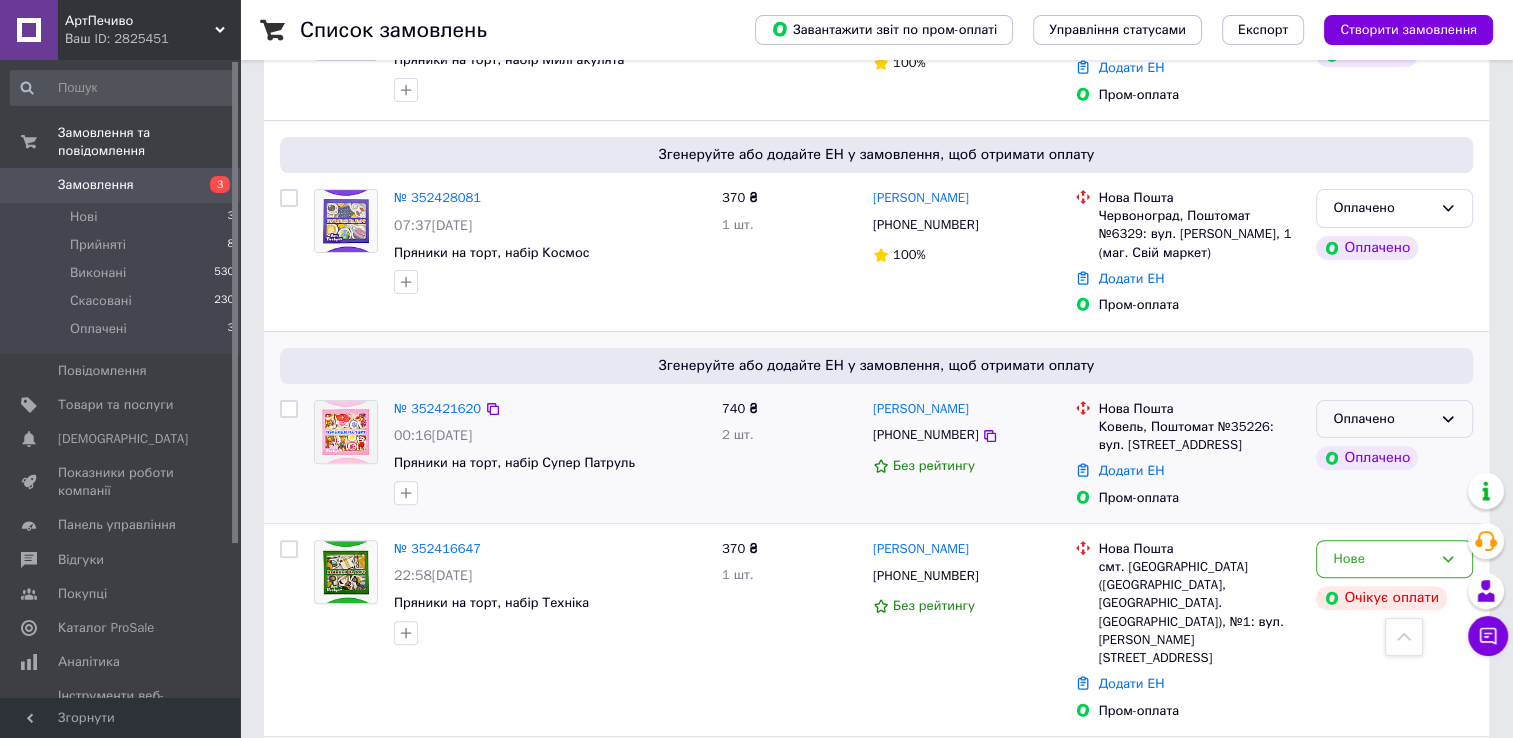 click on "Оплачено" at bounding box center [1394, 419] 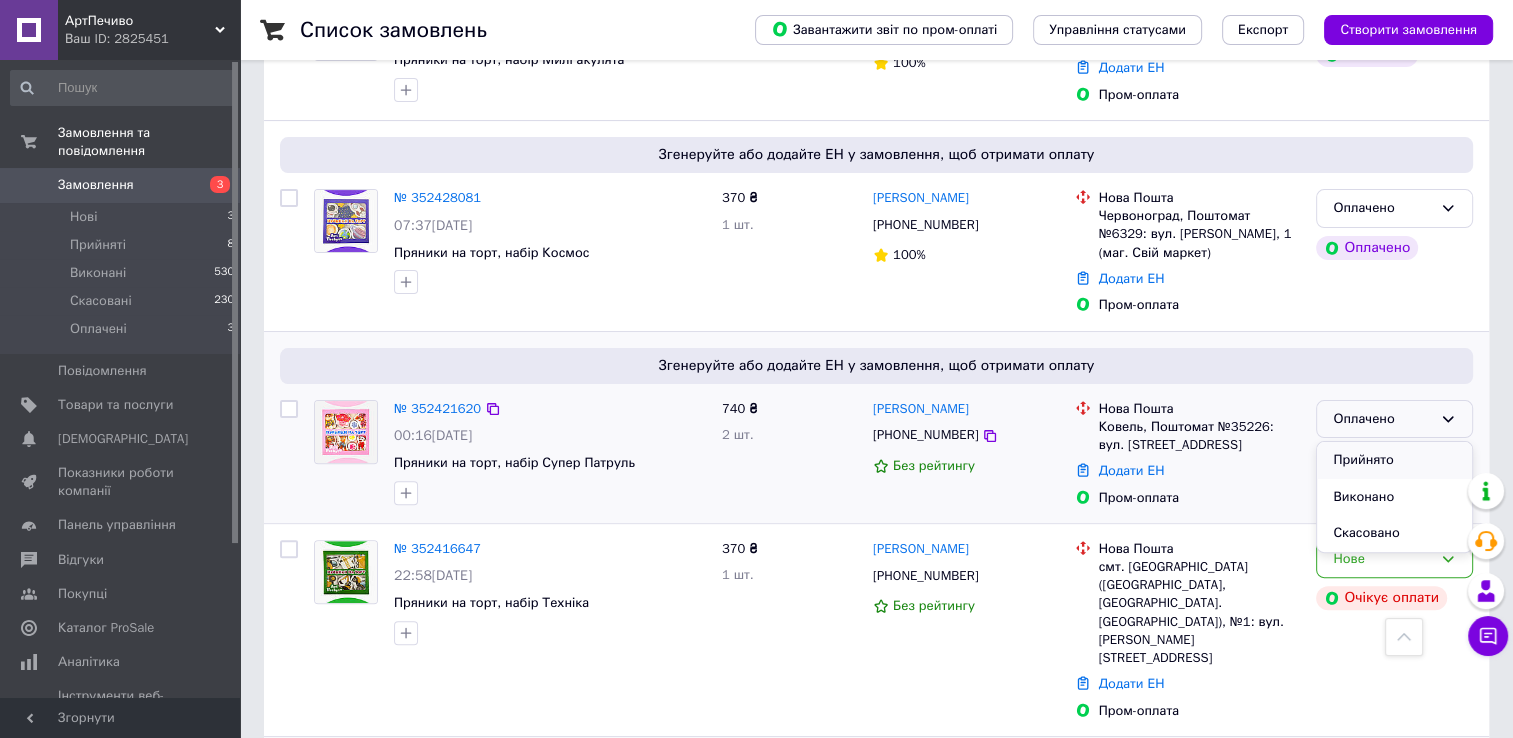 click on "Прийнято" at bounding box center (1394, 460) 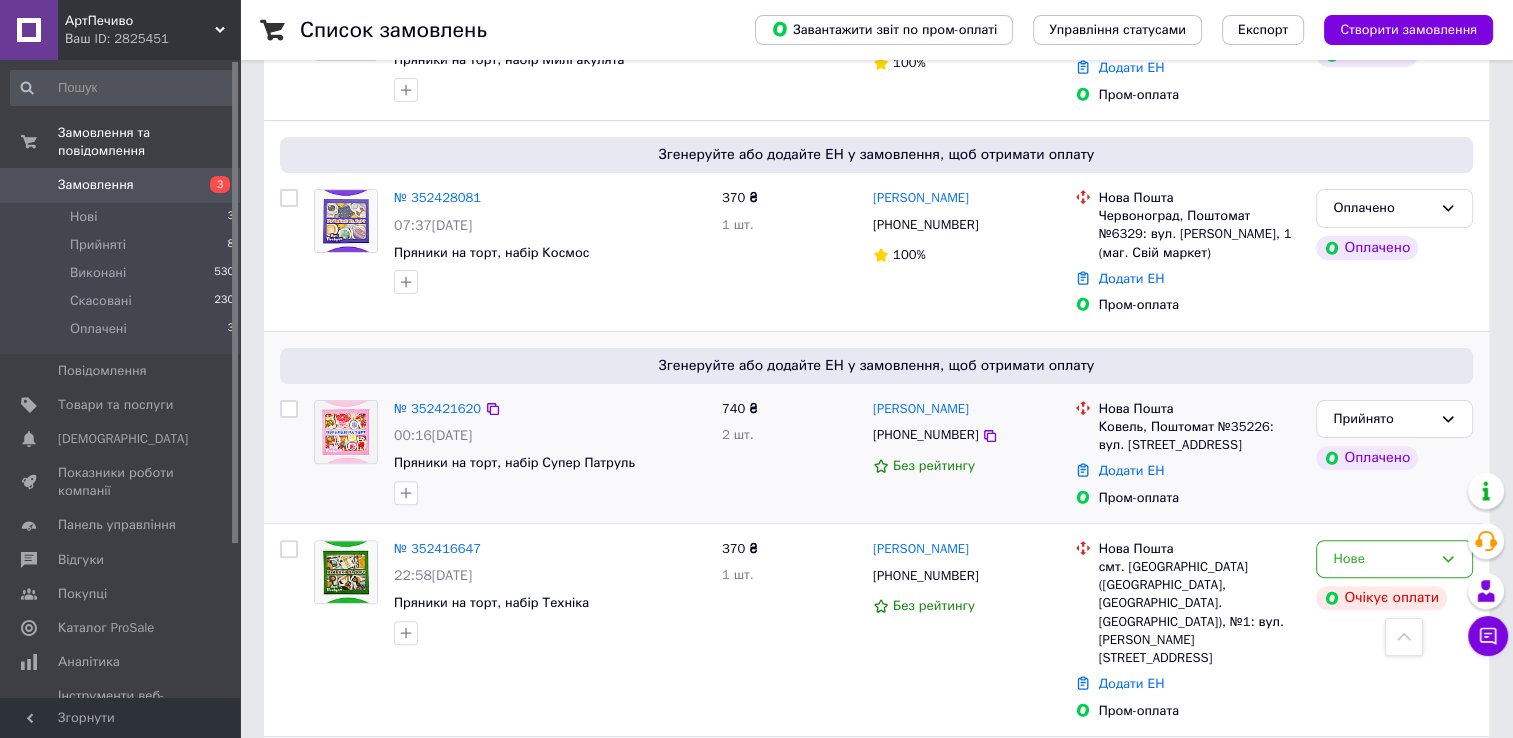 copy on "[PERSON_NAME]" 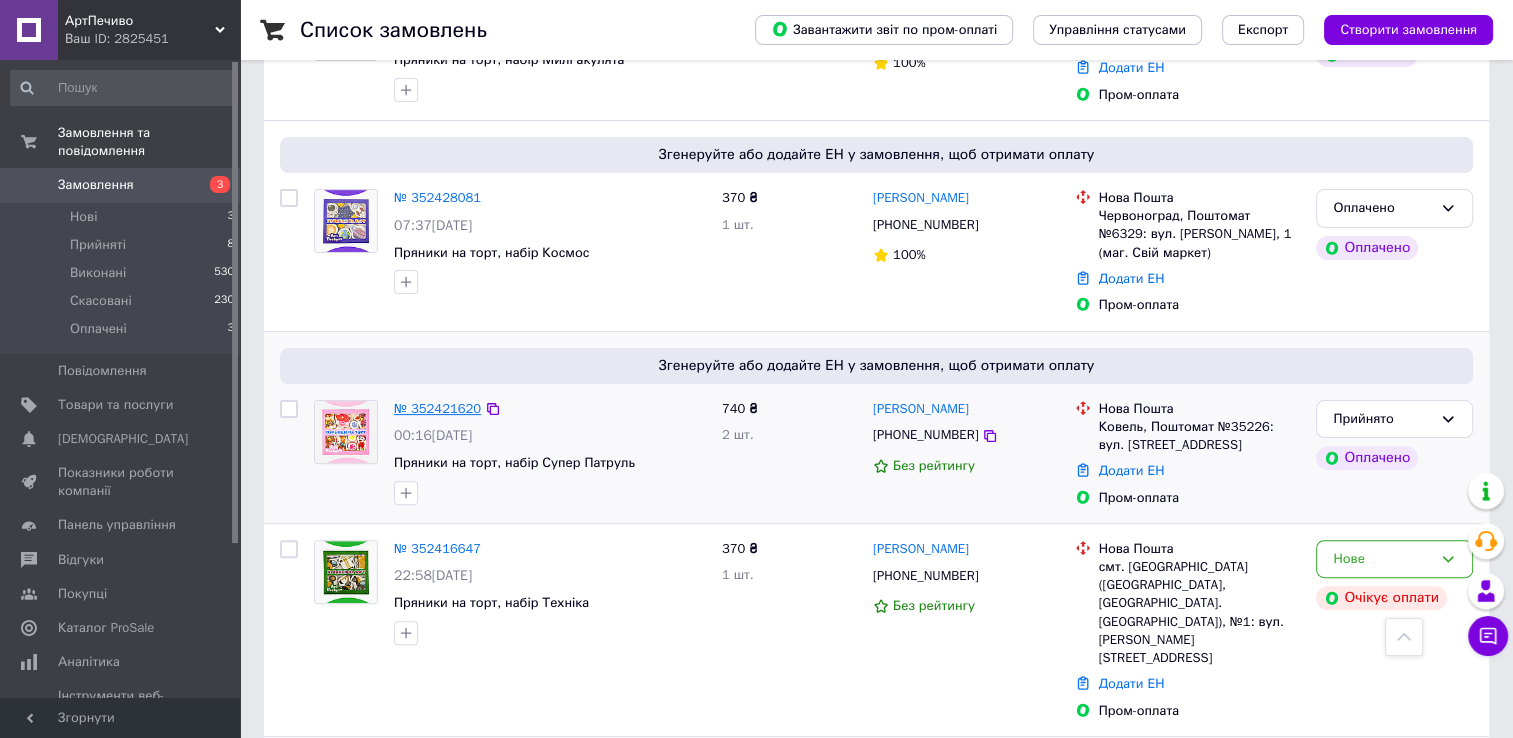 click on "№ 352421620" at bounding box center [437, 408] 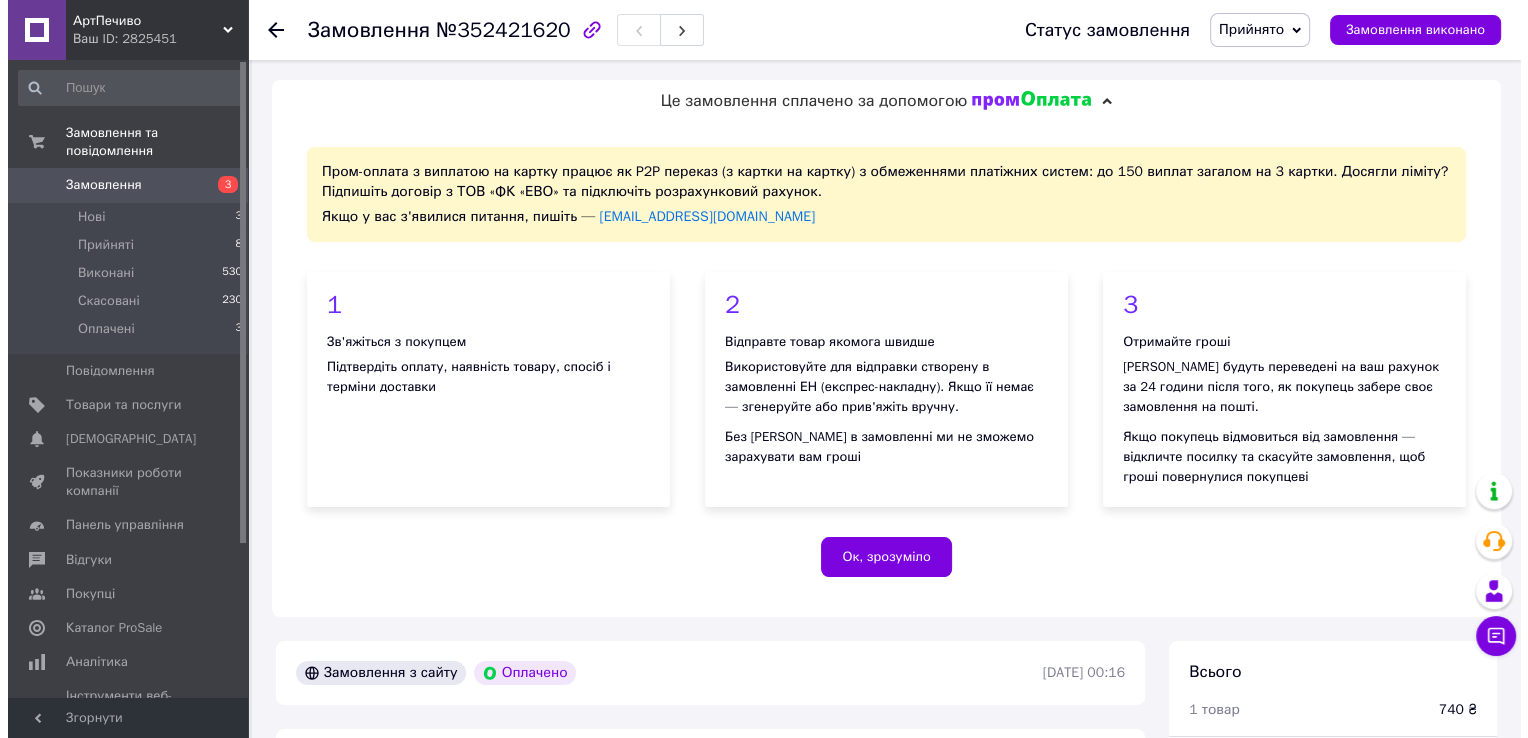 scroll, scrollTop: 500, scrollLeft: 0, axis: vertical 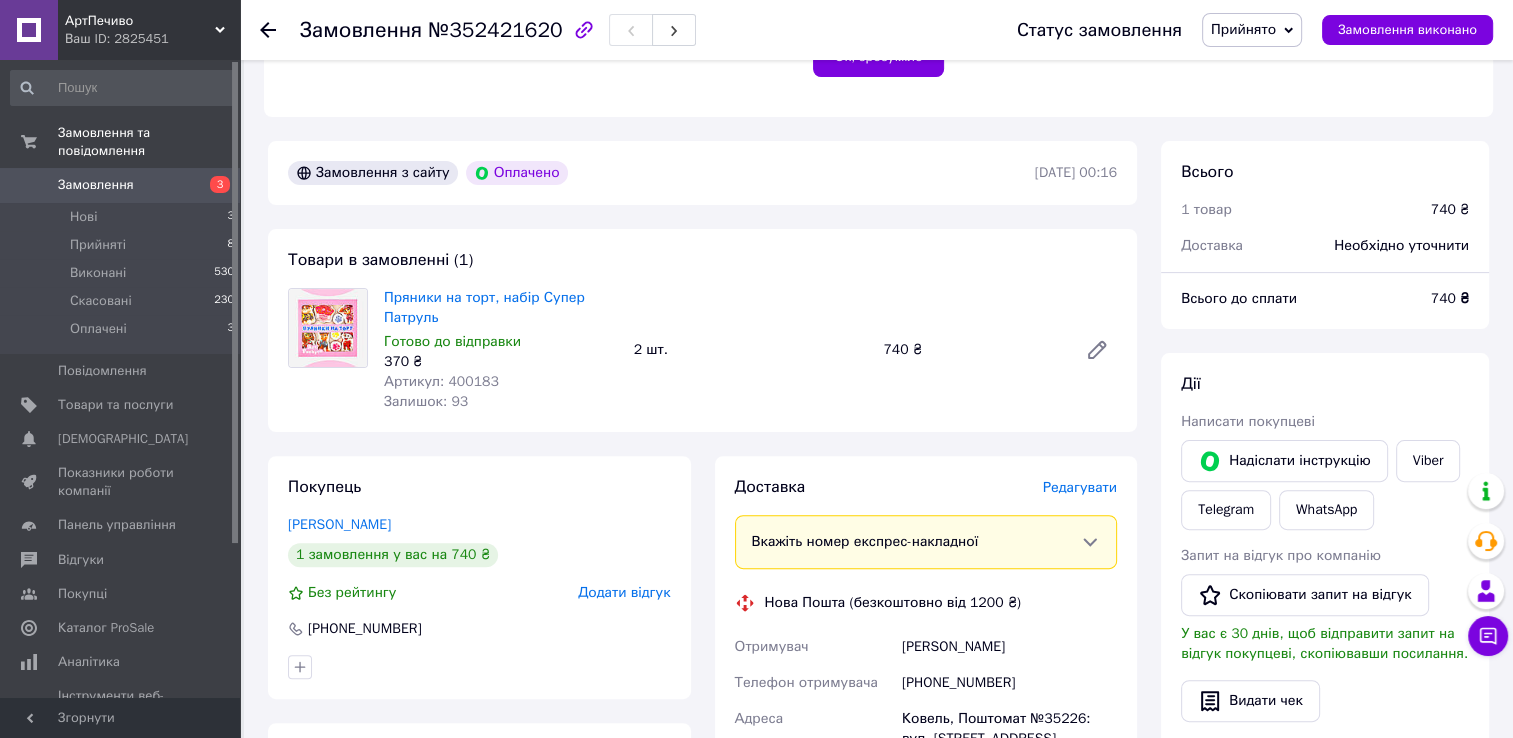 click on "Редагувати" at bounding box center (1080, 487) 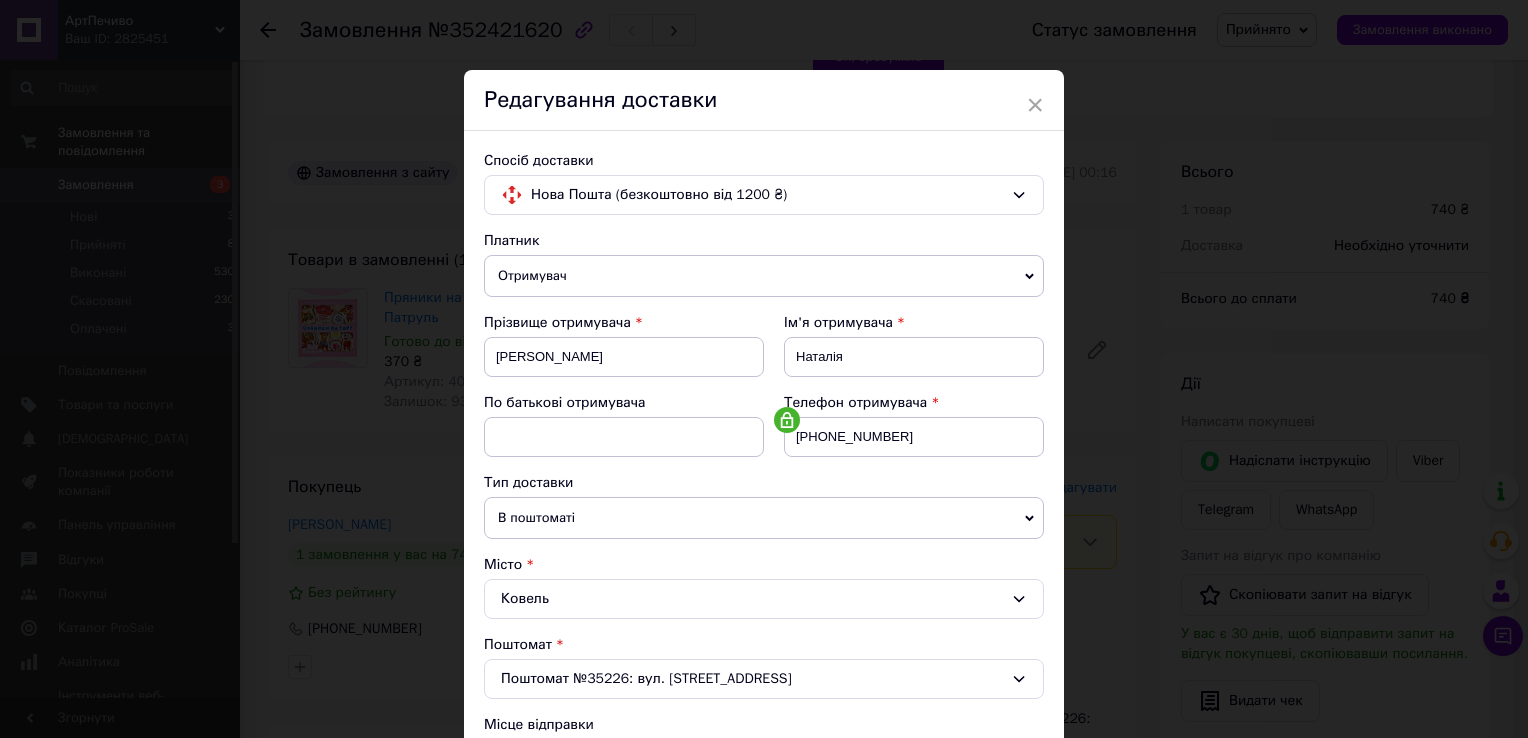 scroll, scrollTop: 500, scrollLeft: 0, axis: vertical 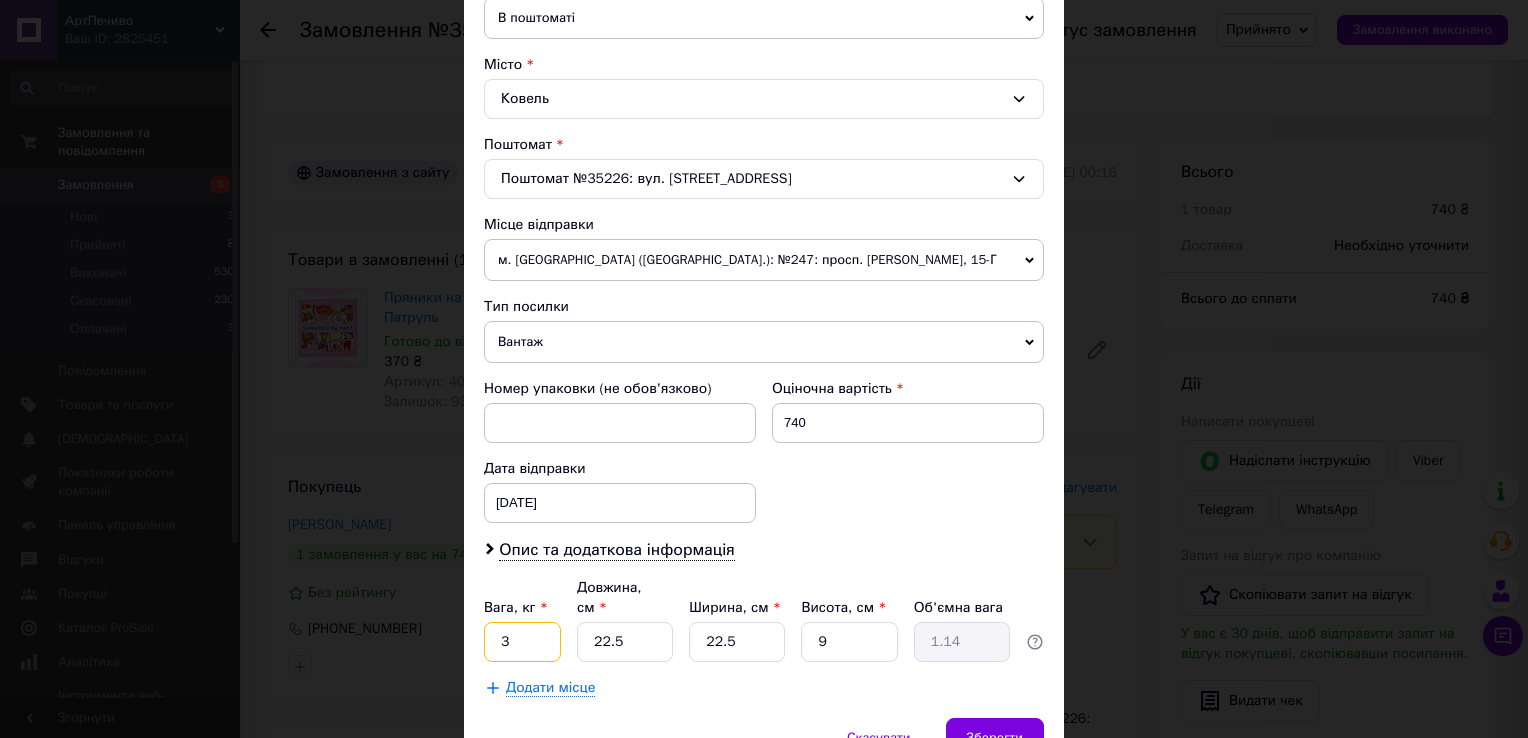 drag, startPoint x: 488, startPoint y: 618, endPoint x: 473, endPoint y: 621, distance: 15.297058 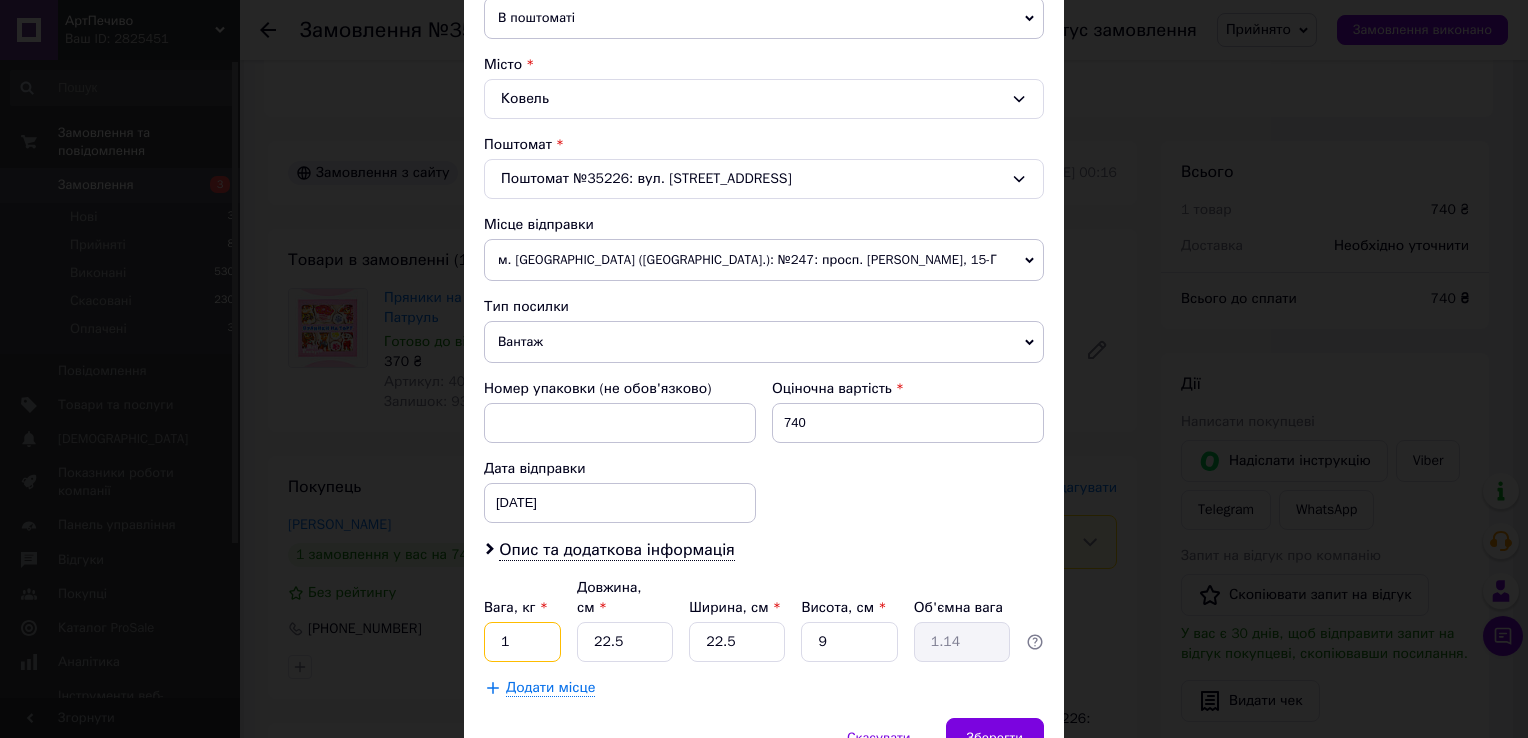 type on "1" 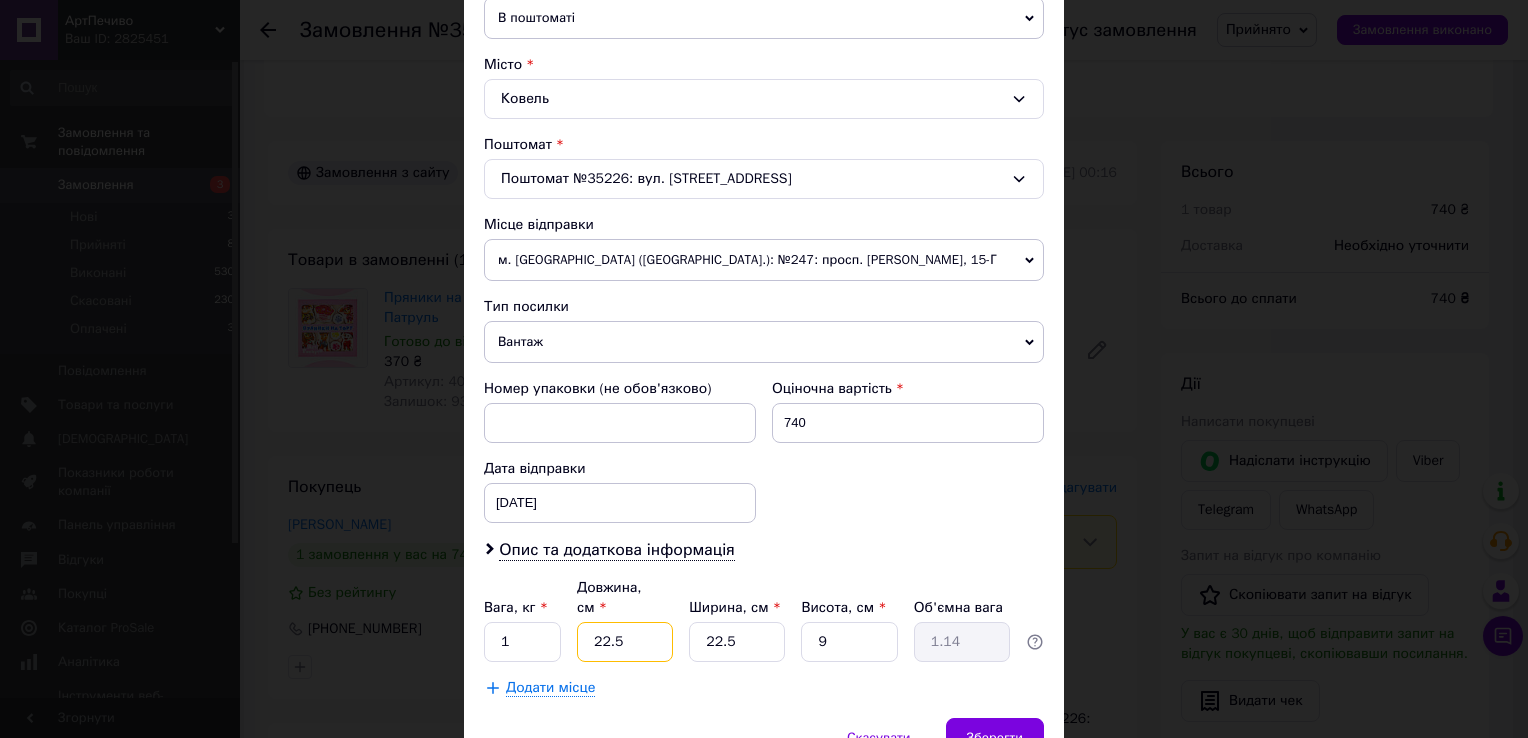 drag, startPoint x: 605, startPoint y: 625, endPoint x: 584, endPoint y: 625, distance: 21 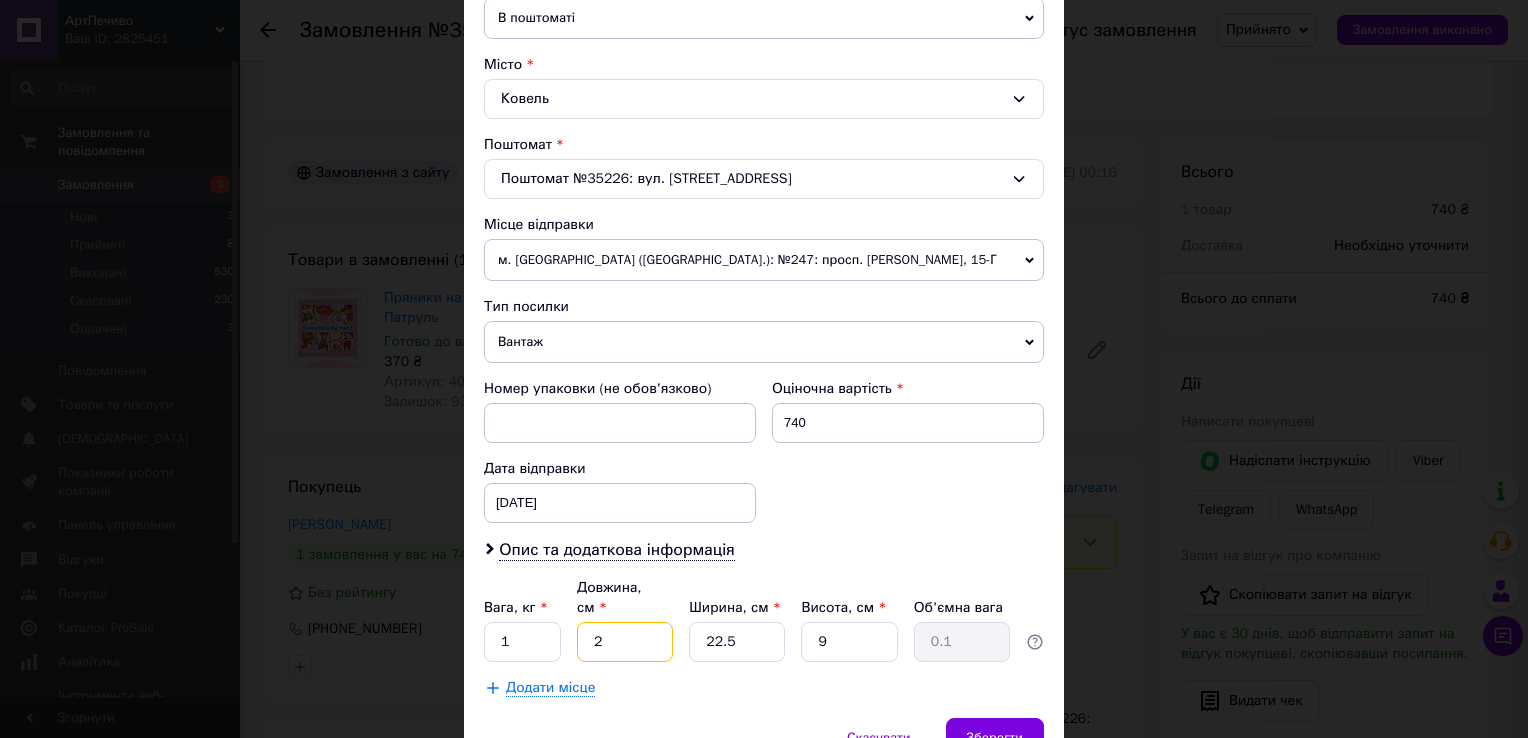 type on "23" 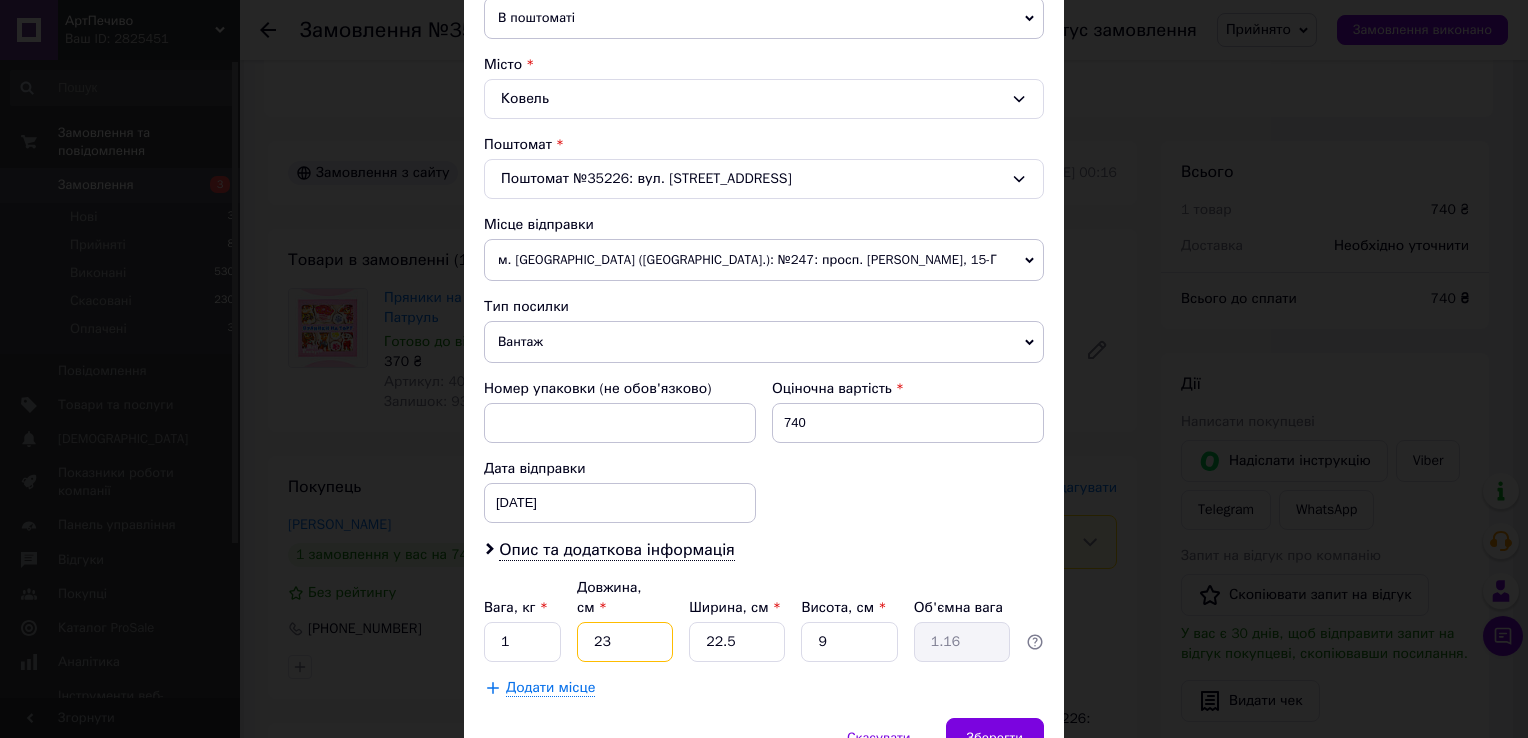 type on "23" 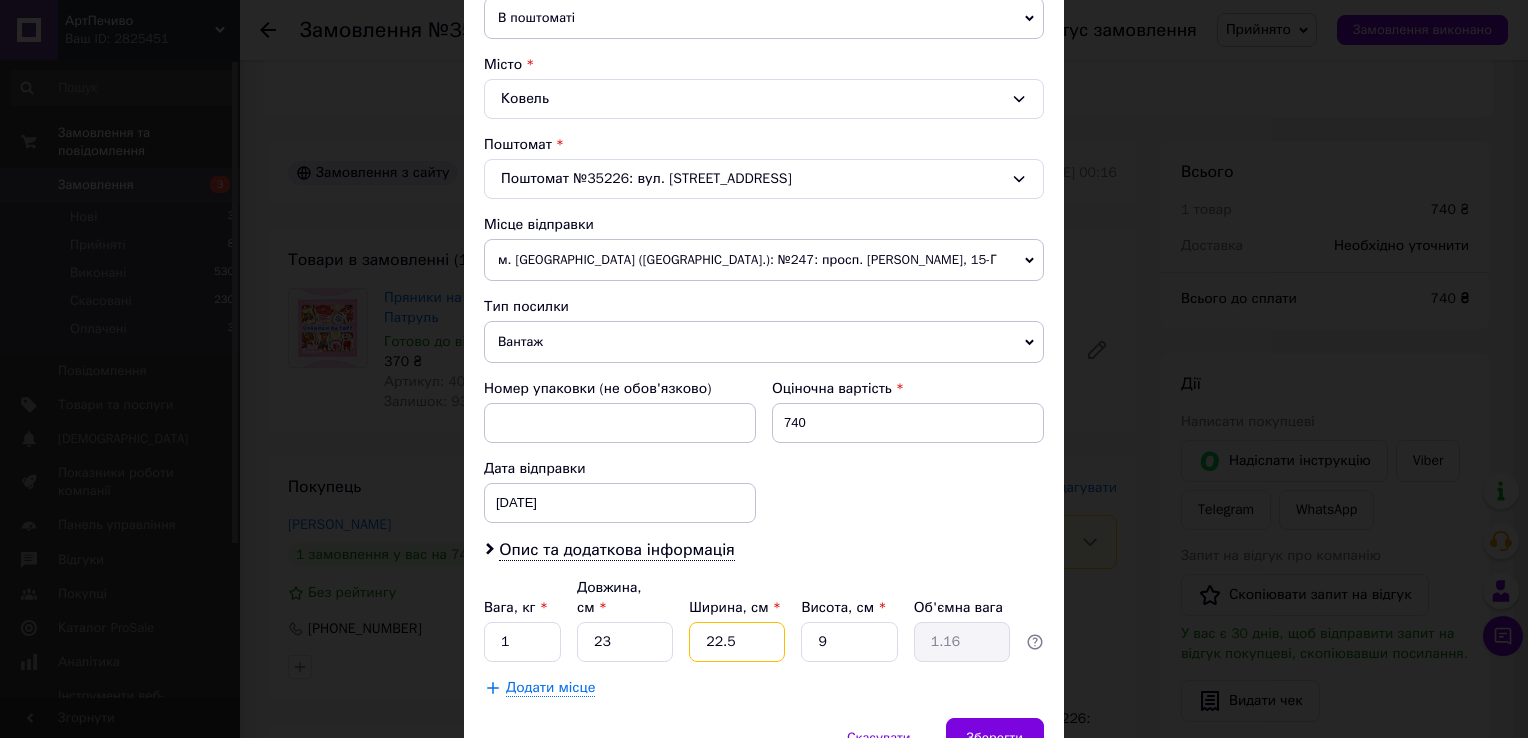 drag, startPoint x: 743, startPoint y: 614, endPoint x: 704, endPoint y: 618, distance: 39.20459 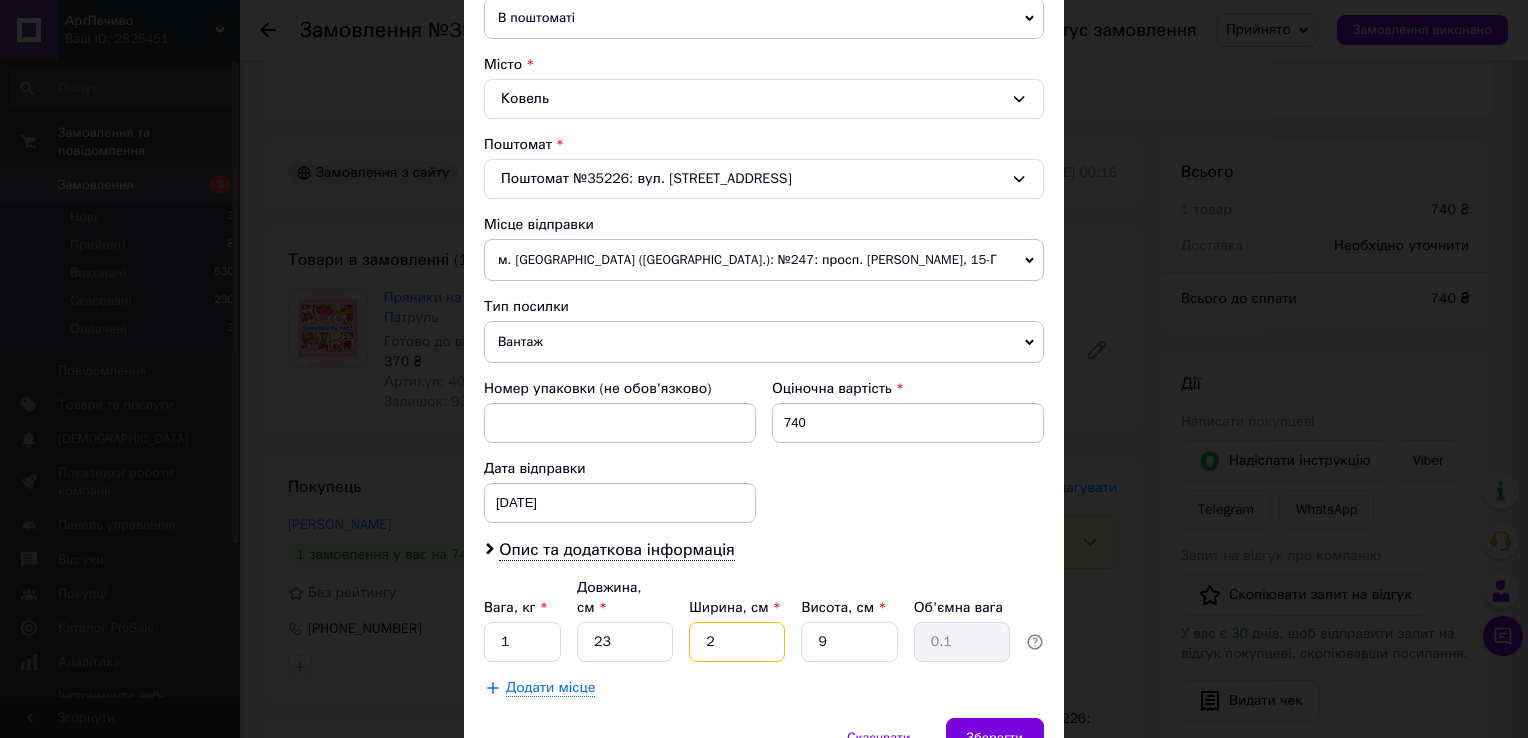 type on "23" 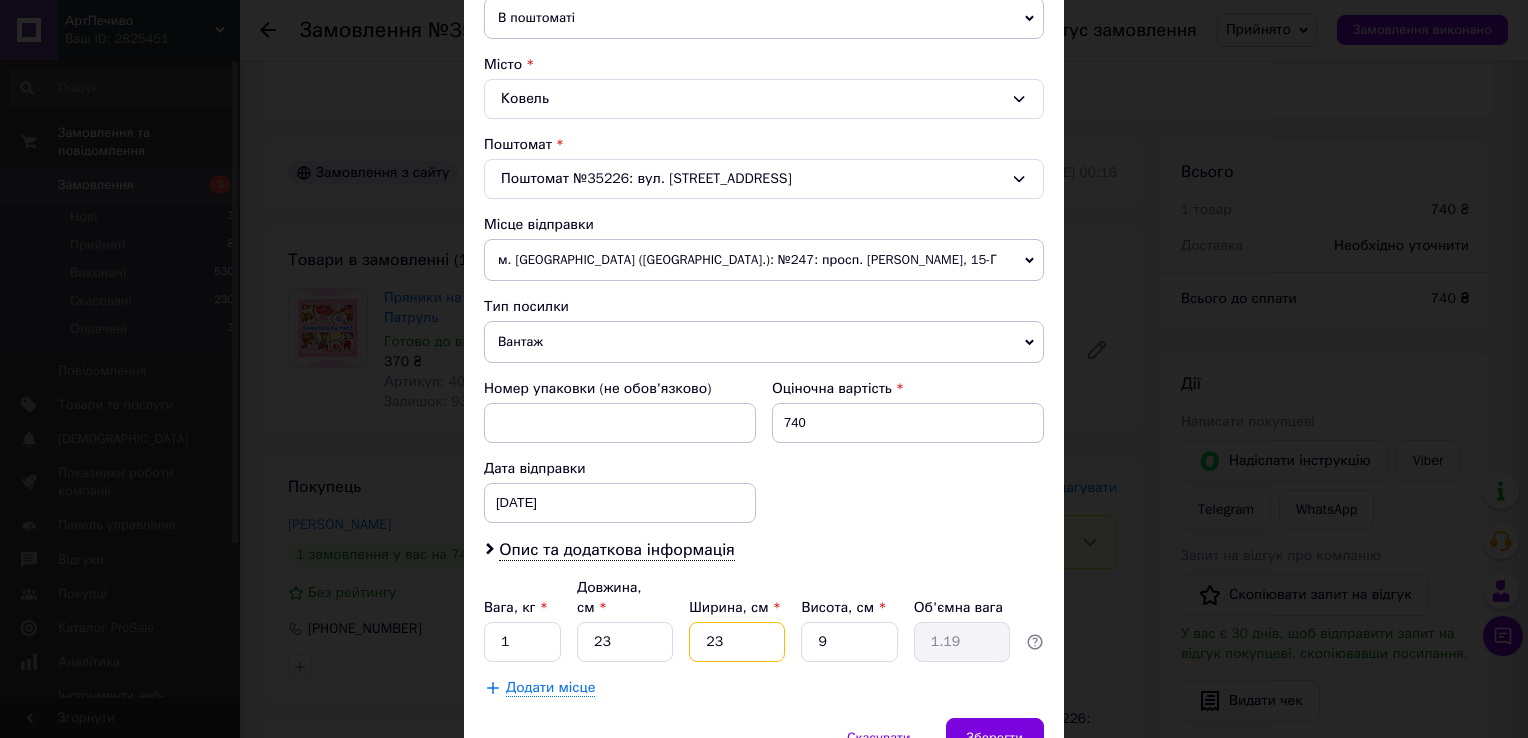 type on "23" 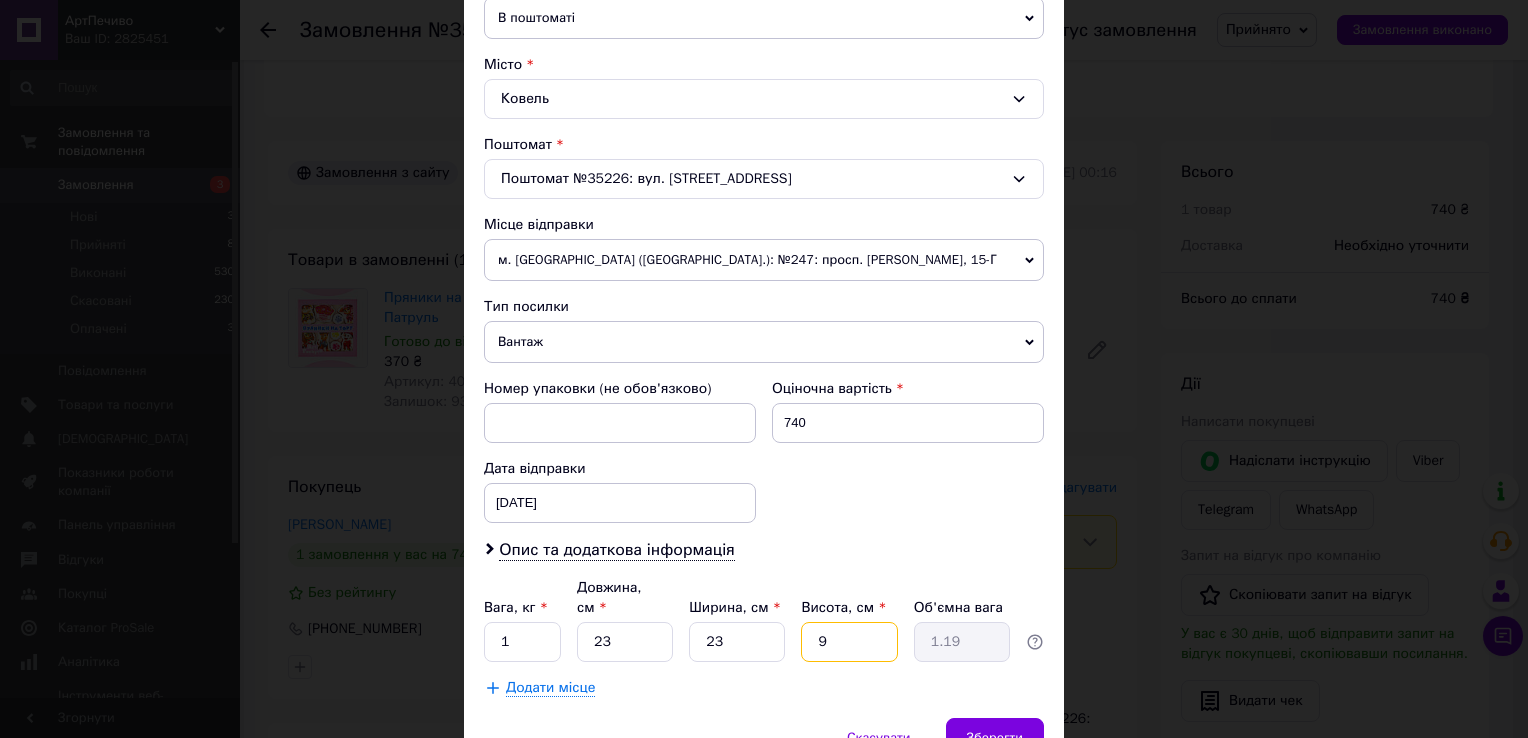 drag, startPoint x: 870, startPoint y: 617, endPoint x: 808, endPoint y: 618, distance: 62.008064 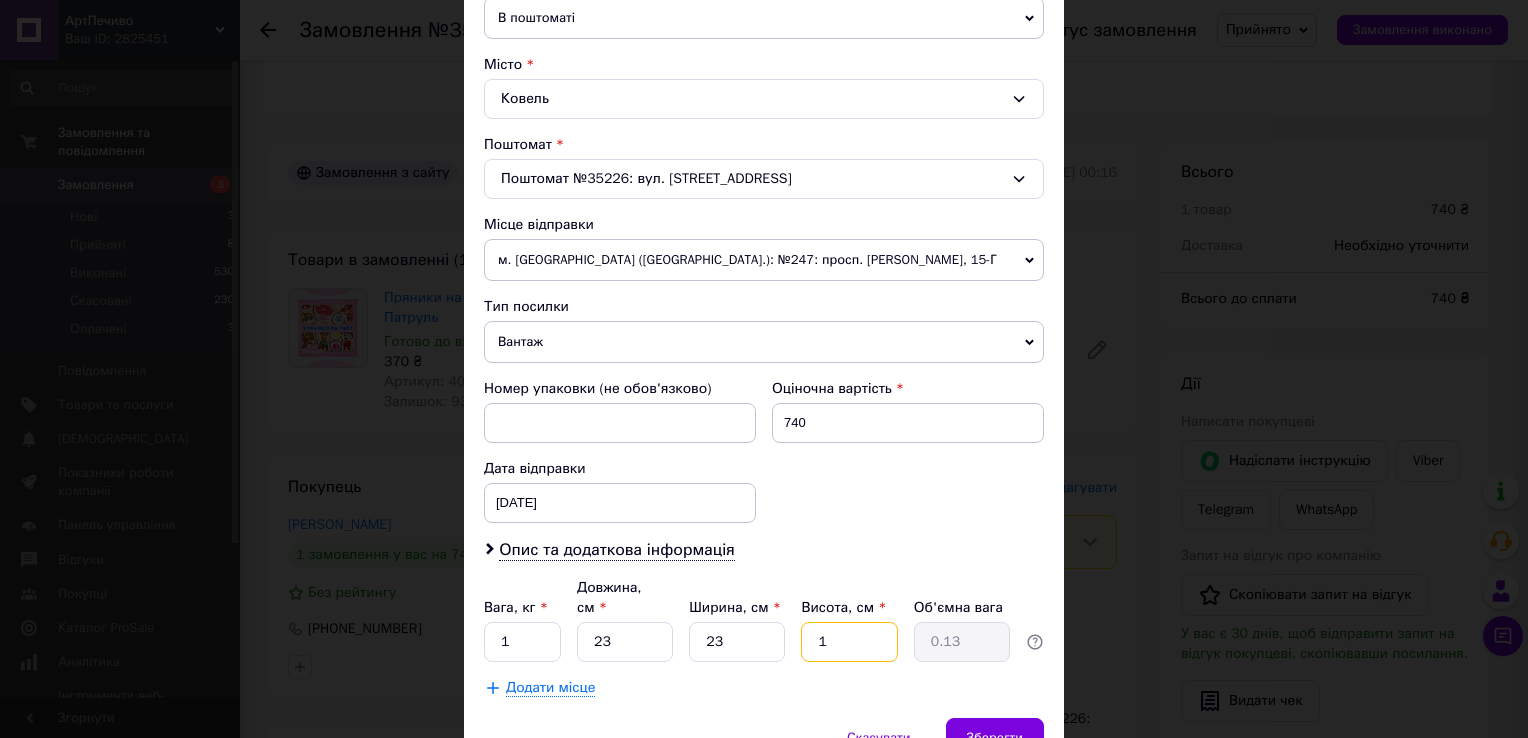type on "13" 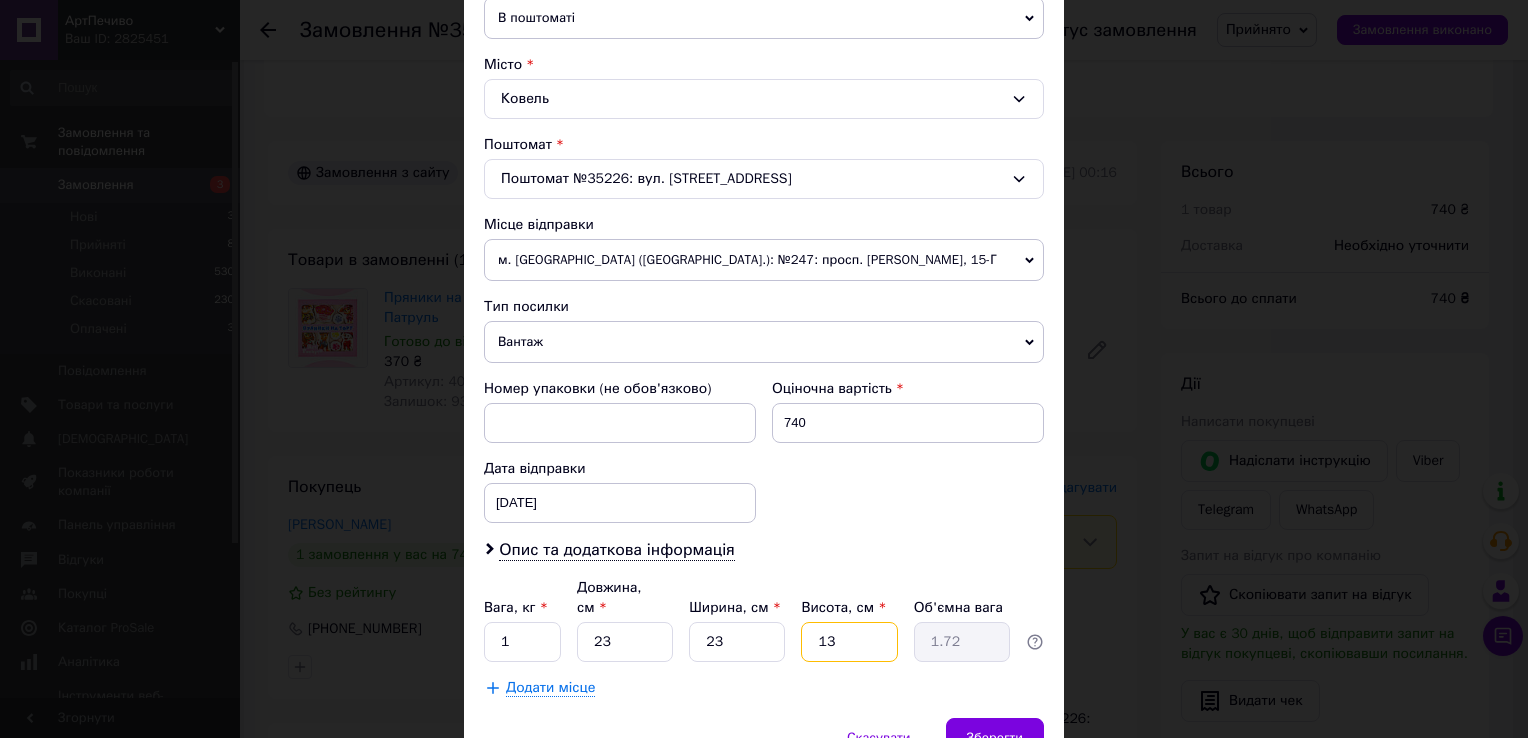 type on "13" 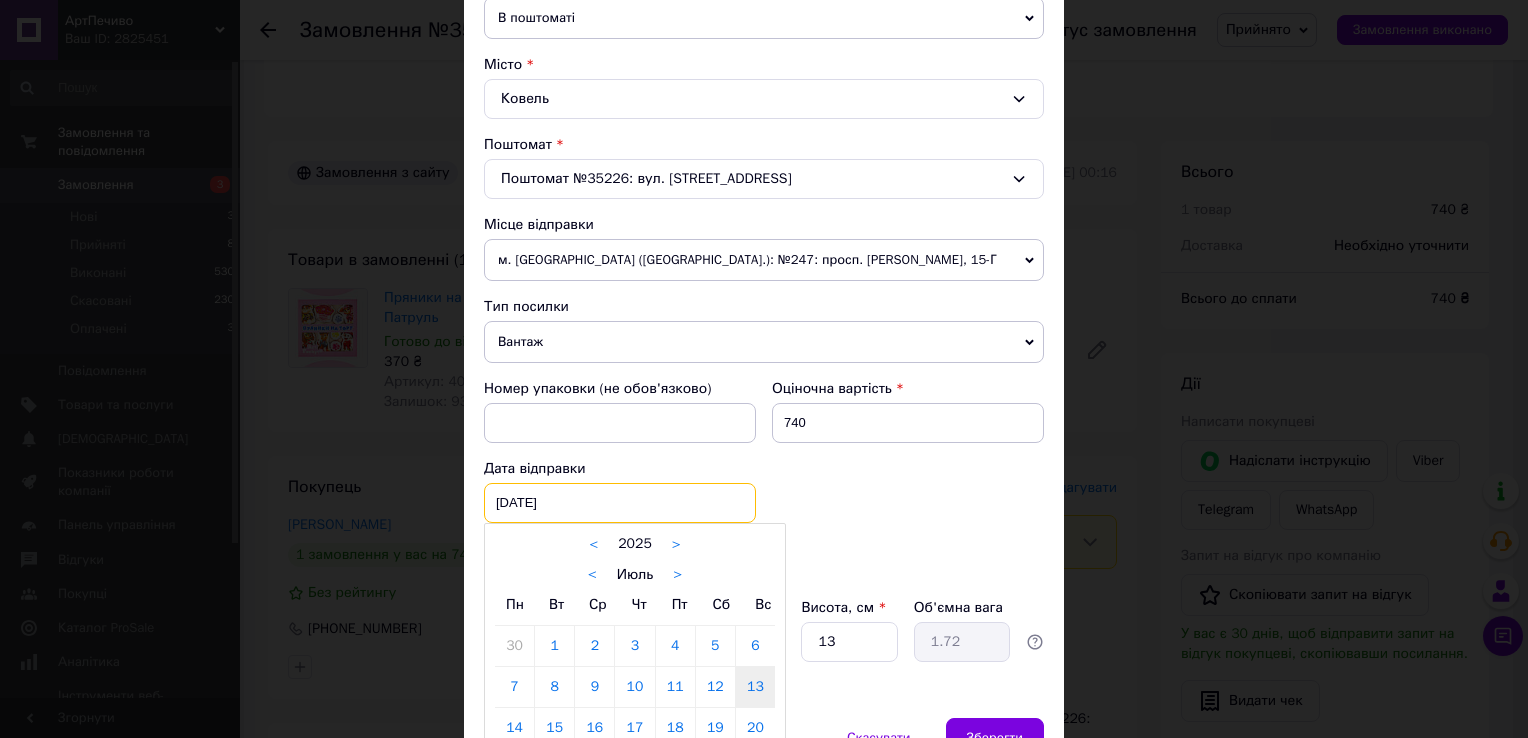 click on "[DATE] < 2025 > < Июль > Пн Вт Ср Чт Пт Сб Вс 30 1 2 3 4 5 6 7 8 9 10 11 12 13 14 15 16 17 18 19 20 21 22 23 24 25 26 27 28 29 30 31 1 2 3 4 5 6 7 8 9 10" at bounding box center (620, 503) 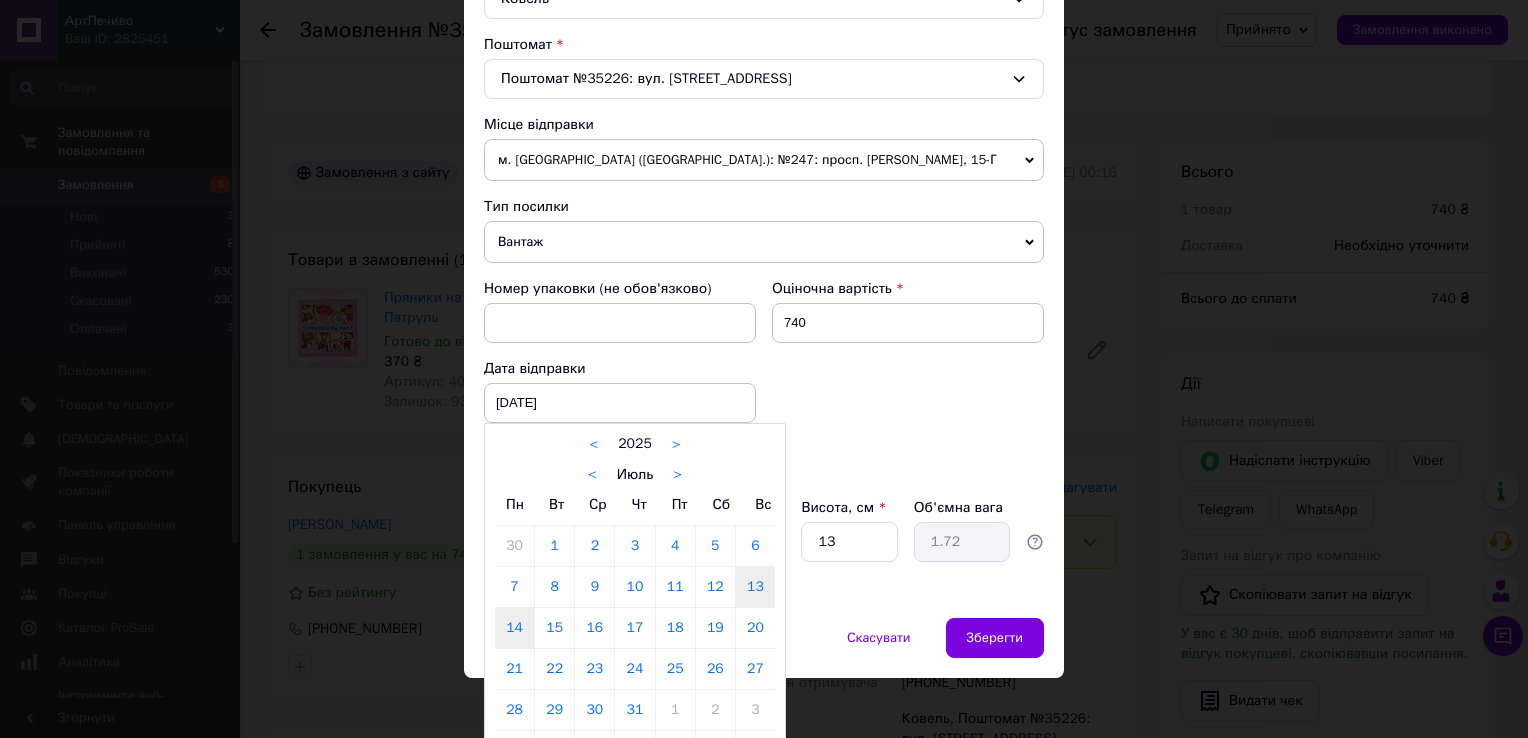 click on "14" at bounding box center [514, 628] 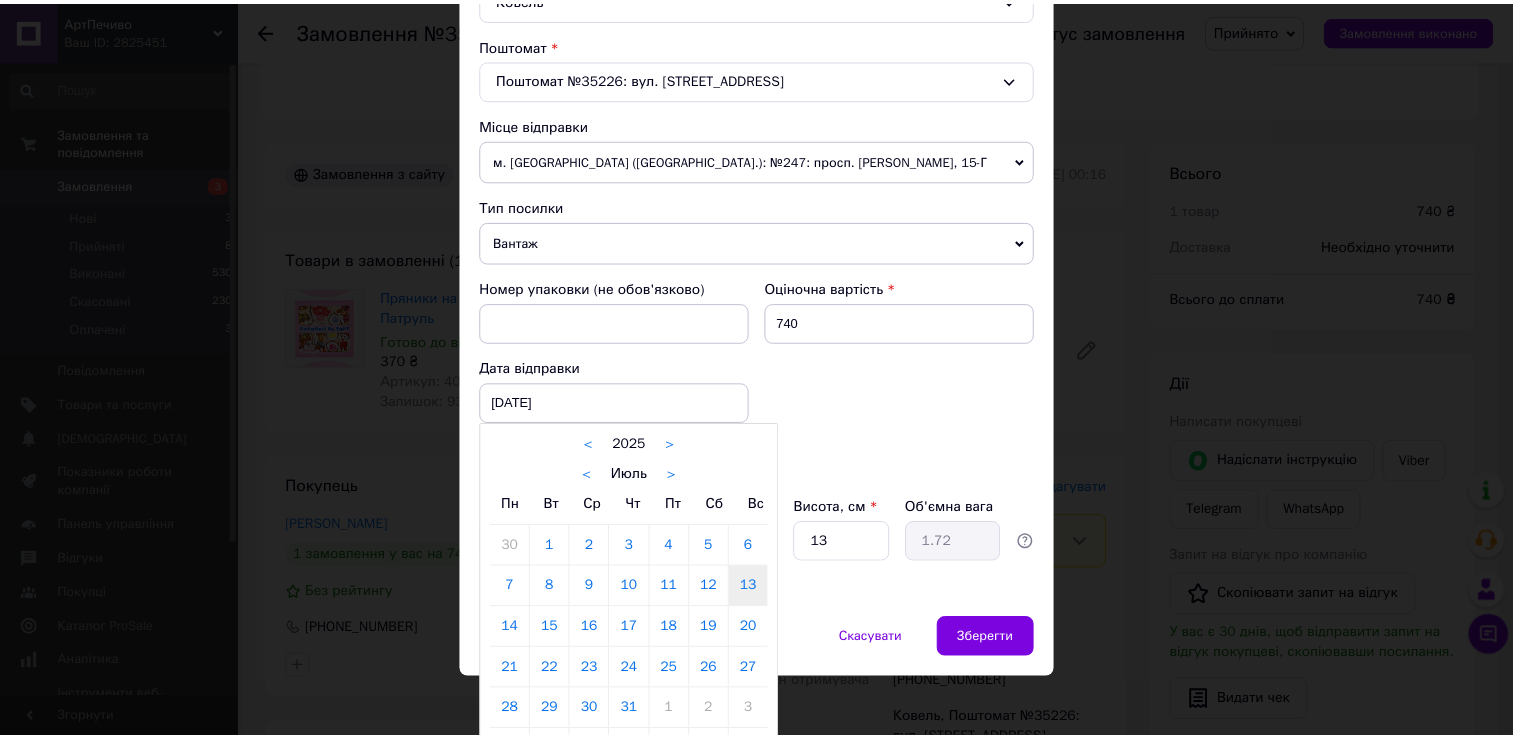 scroll, scrollTop: 584, scrollLeft: 0, axis: vertical 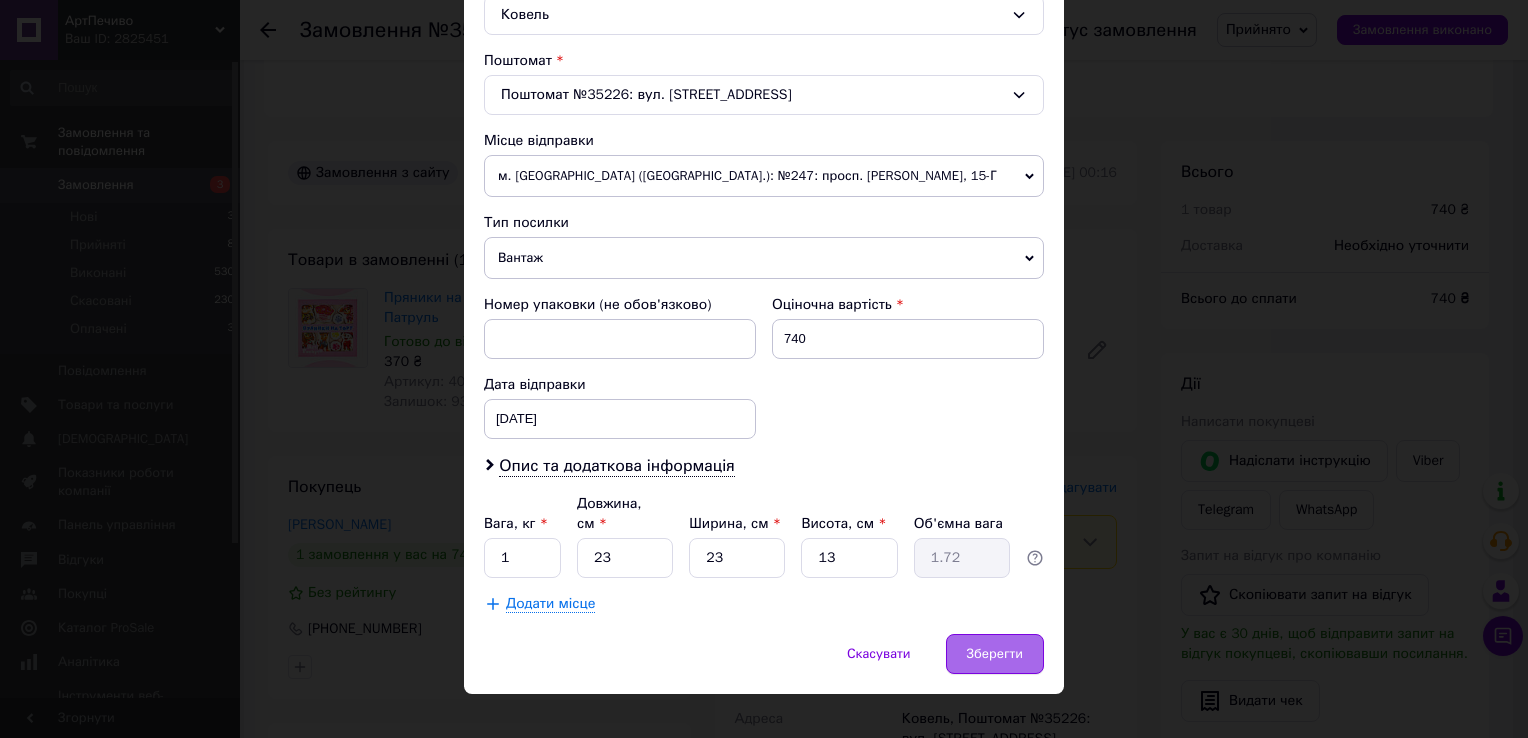 drag, startPoint x: 961, startPoint y: 634, endPoint x: 981, endPoint y: 634, distance: 20 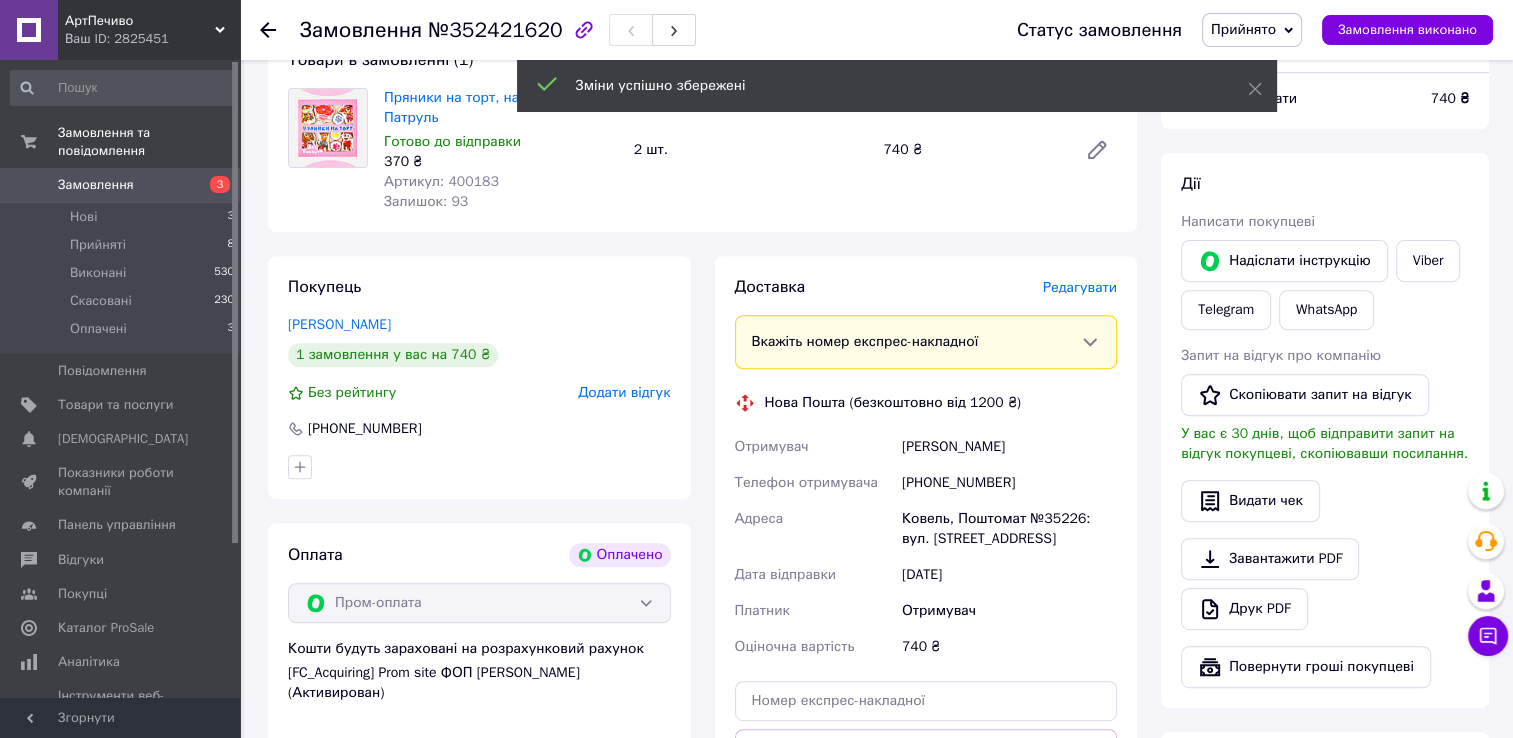scroll, scrollTop: 900, scrollLeft: 0, axis: vertical 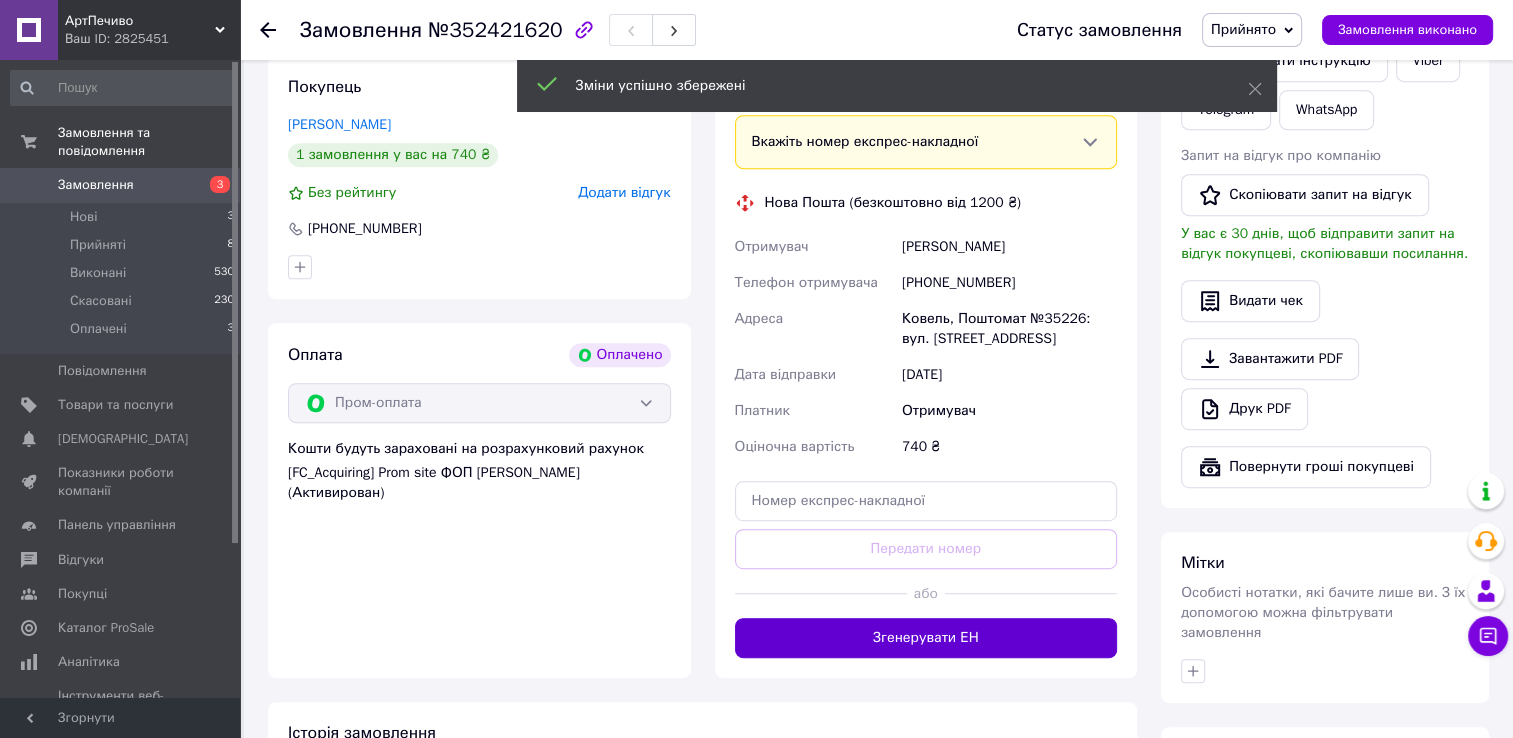 click on "Згенерувати ЕН" at bounding box center [926, 638] 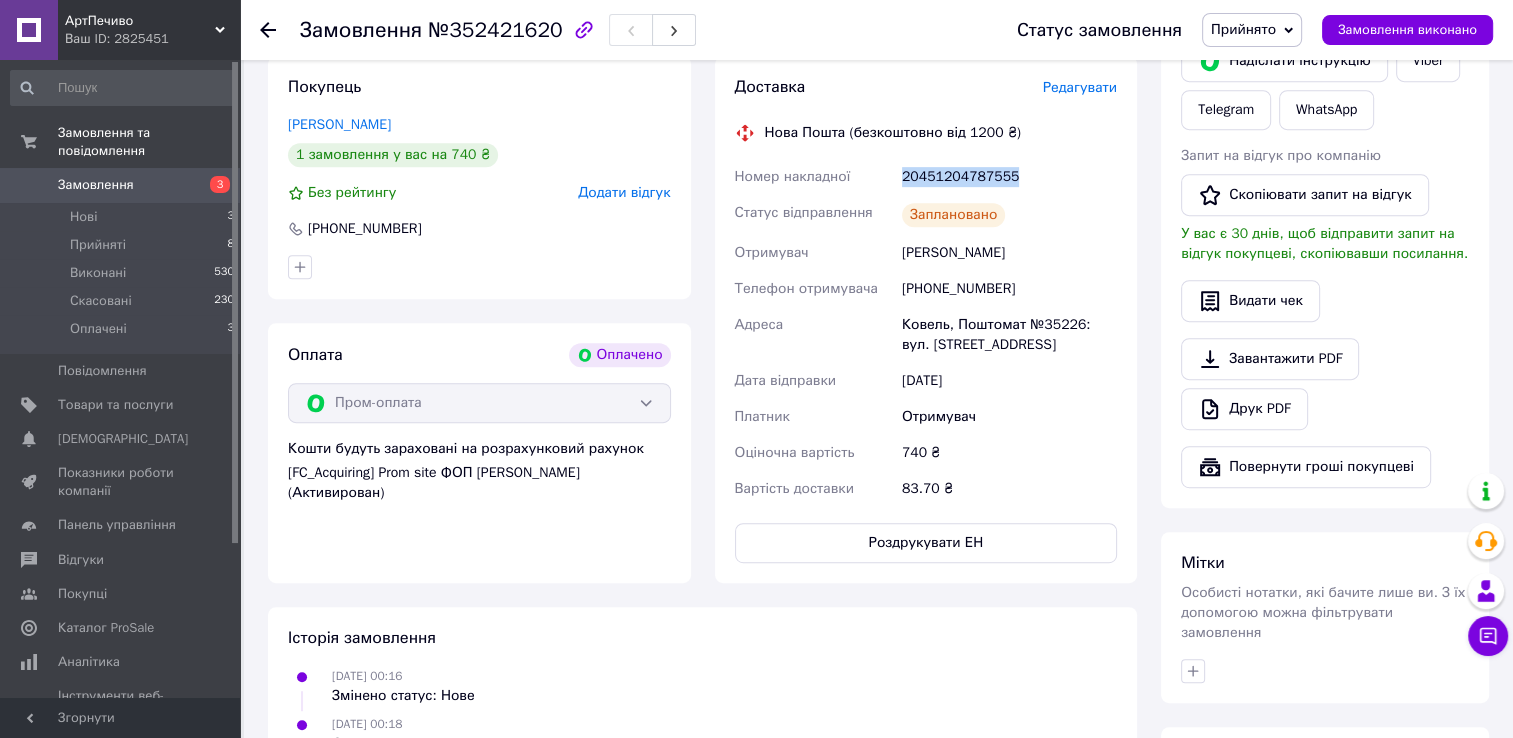 drag, startPoint x: 1014, startPoint y: 170, endPoint x: 899, endPoint y: 170, distance: 115 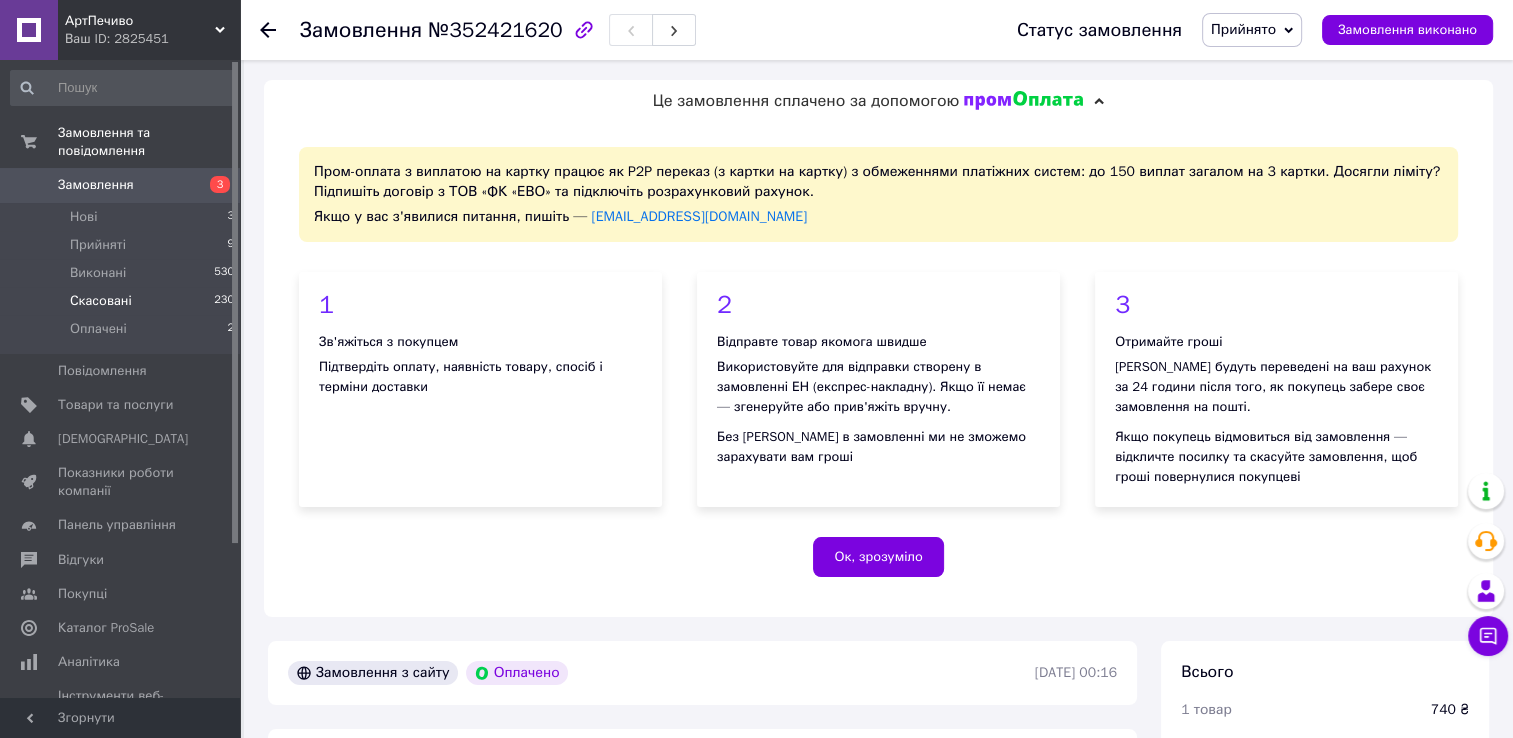 scroll, scrollTop: 900, scrollLeft: 0, axis: vertical 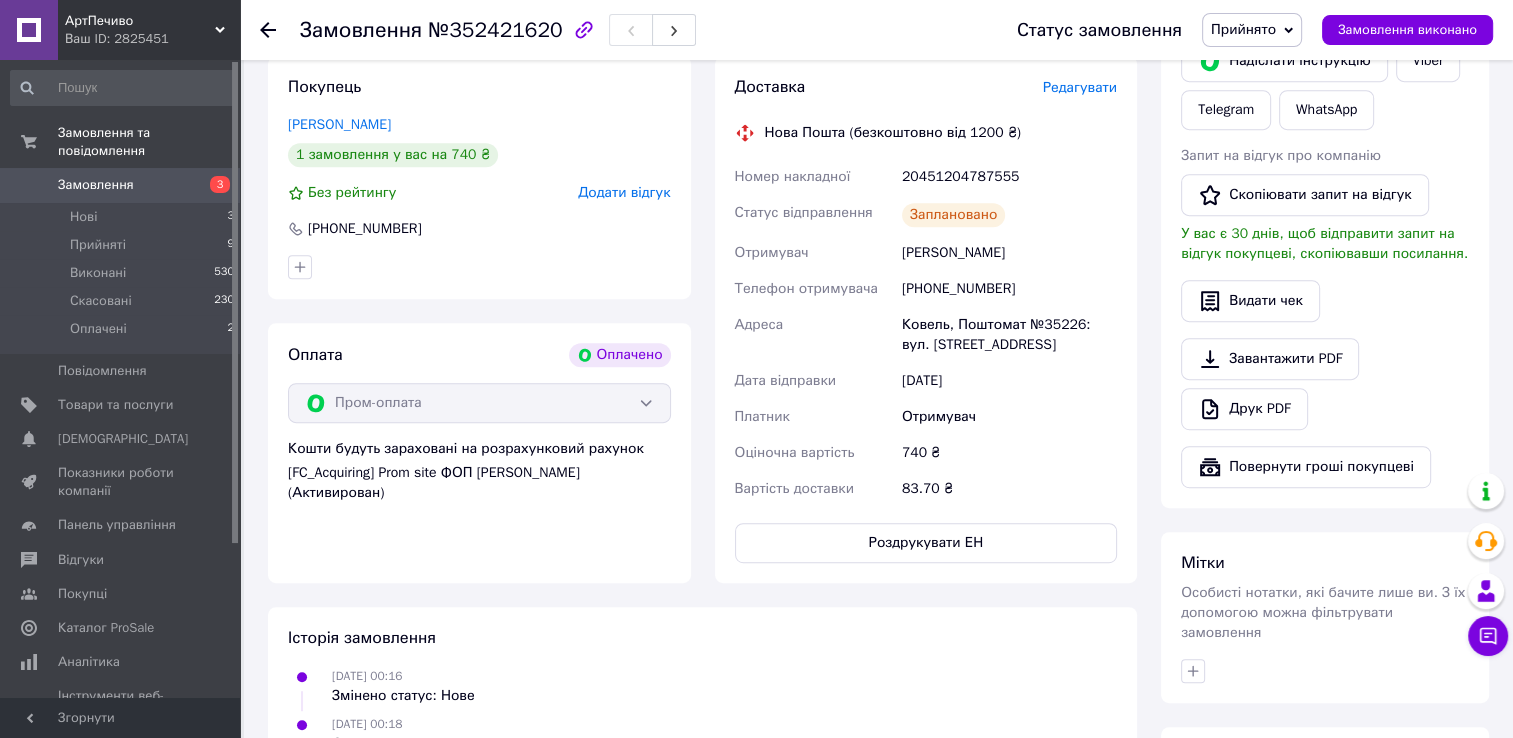 click on "Замовлення 3" at bounding box center (123, 185) 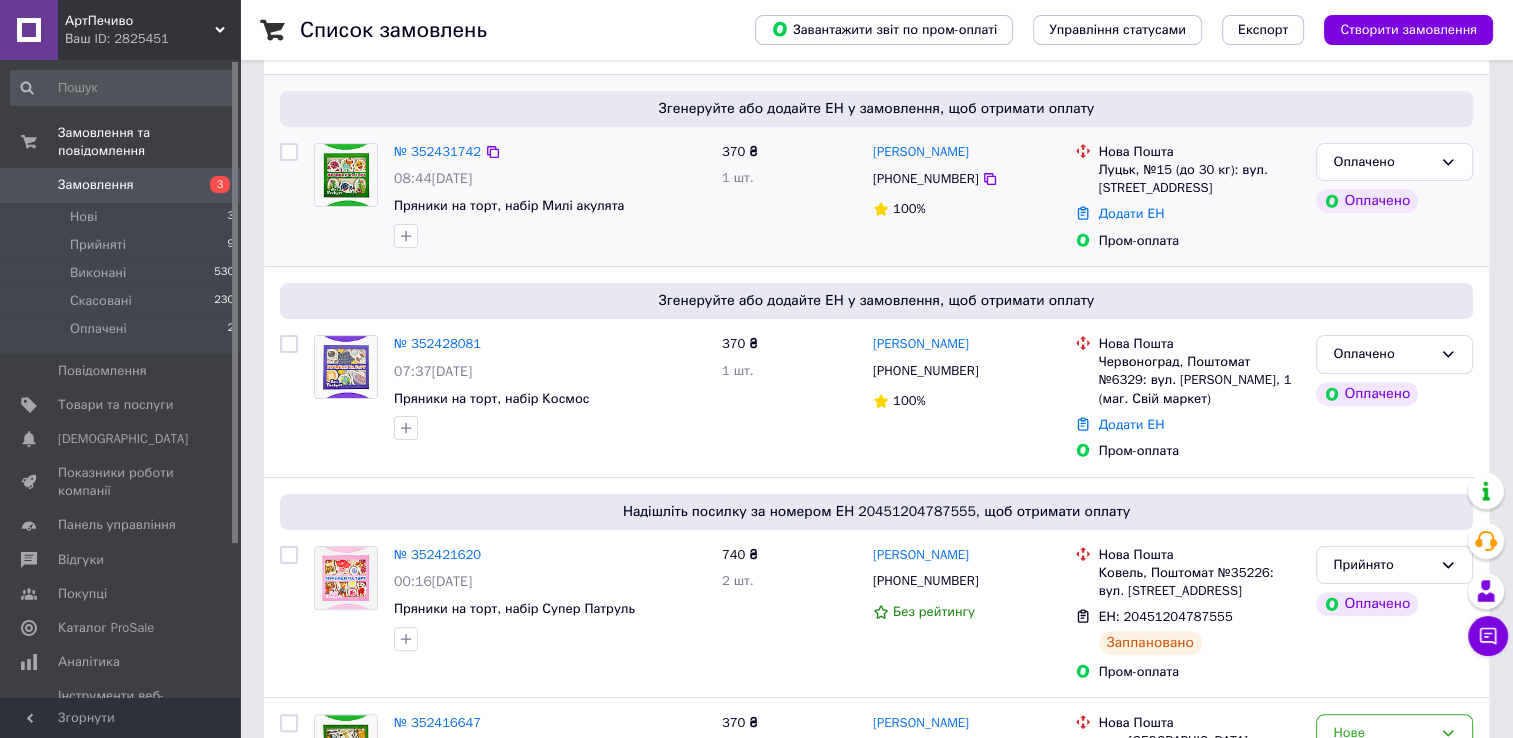 scroll, scrollTop: 400, scrollLeft: 0, axis: vertical 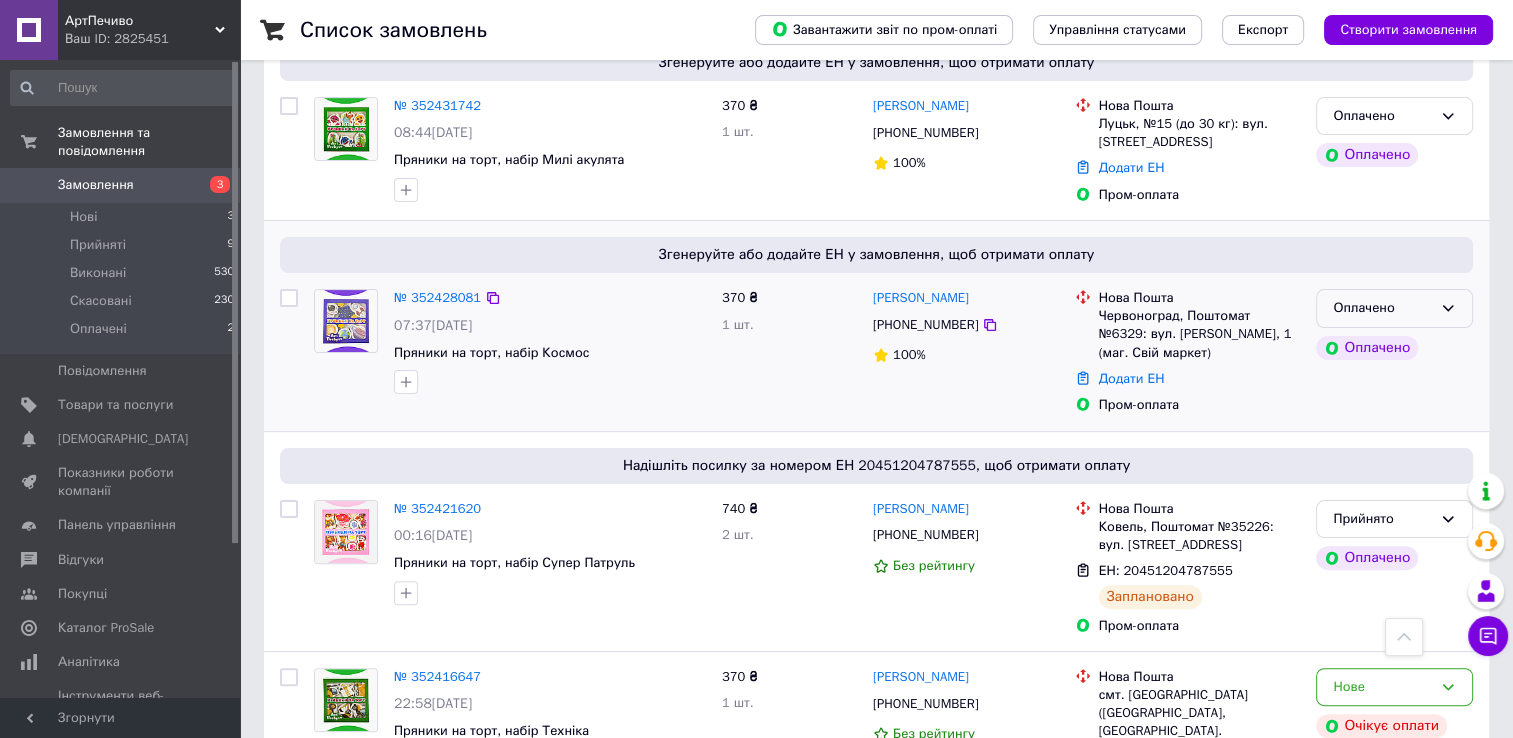 click 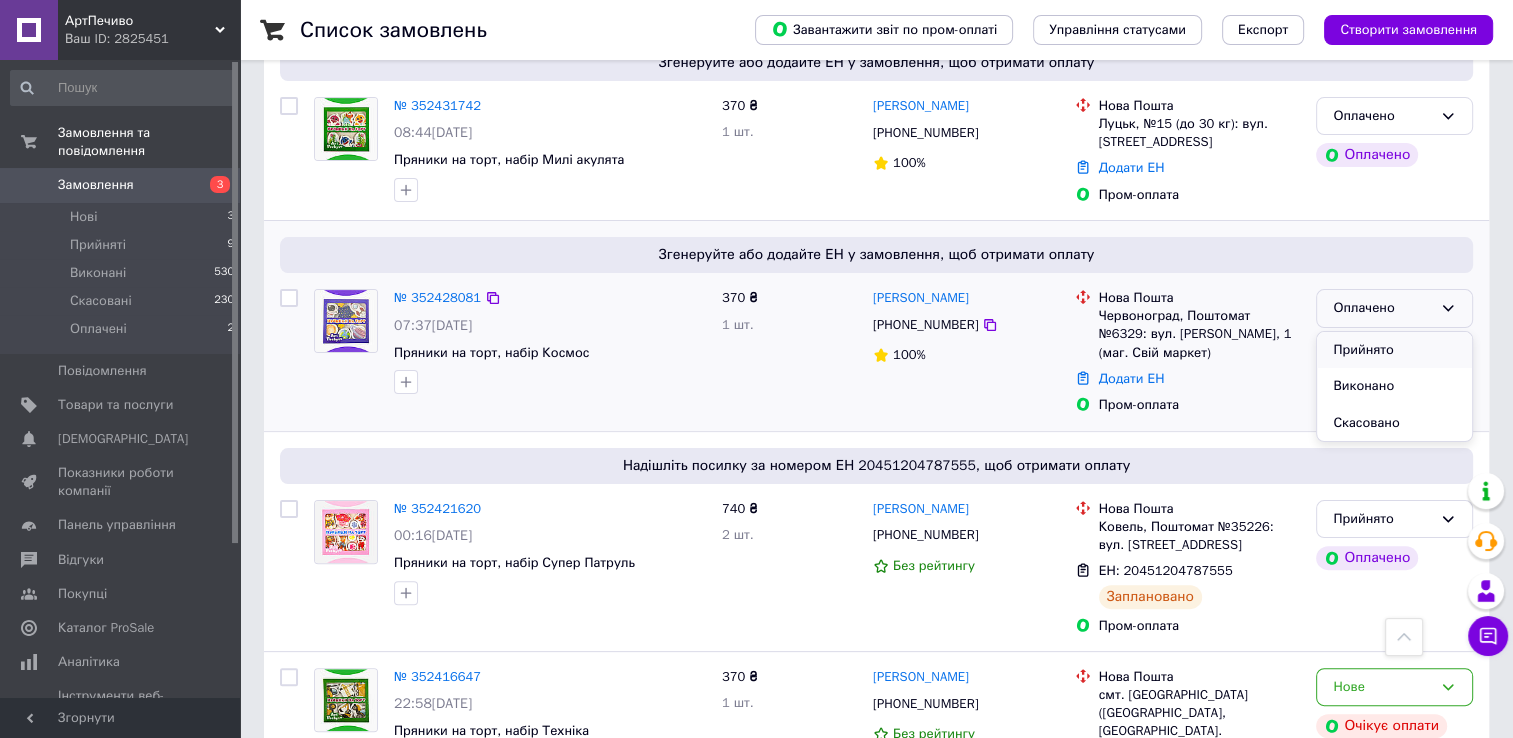 click on "Прийнято" at bounding box center [1394, 350] 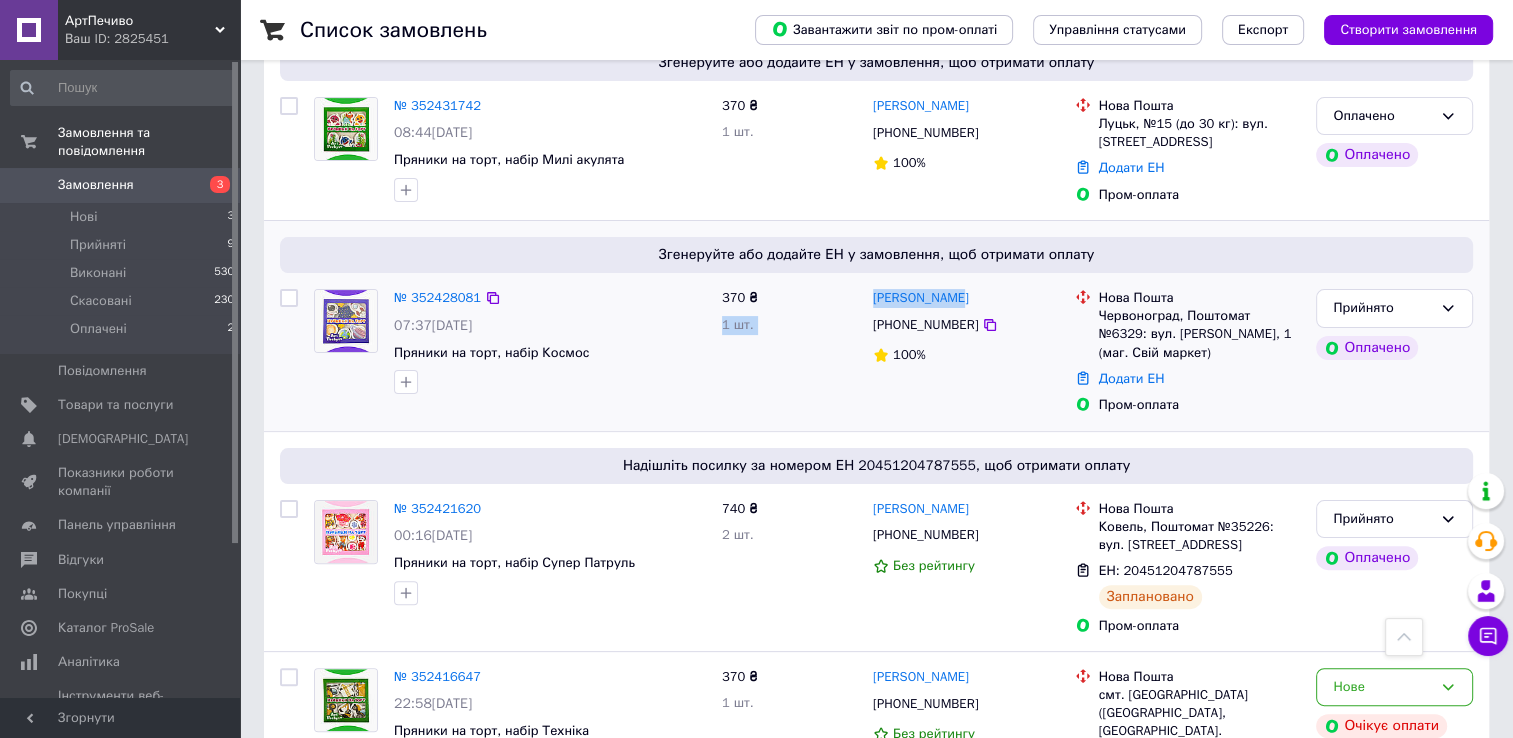drag, startPoint x: 971, startPoint y: 260, endPoint x: 847, endPoint y: 258, distance: 124.01613 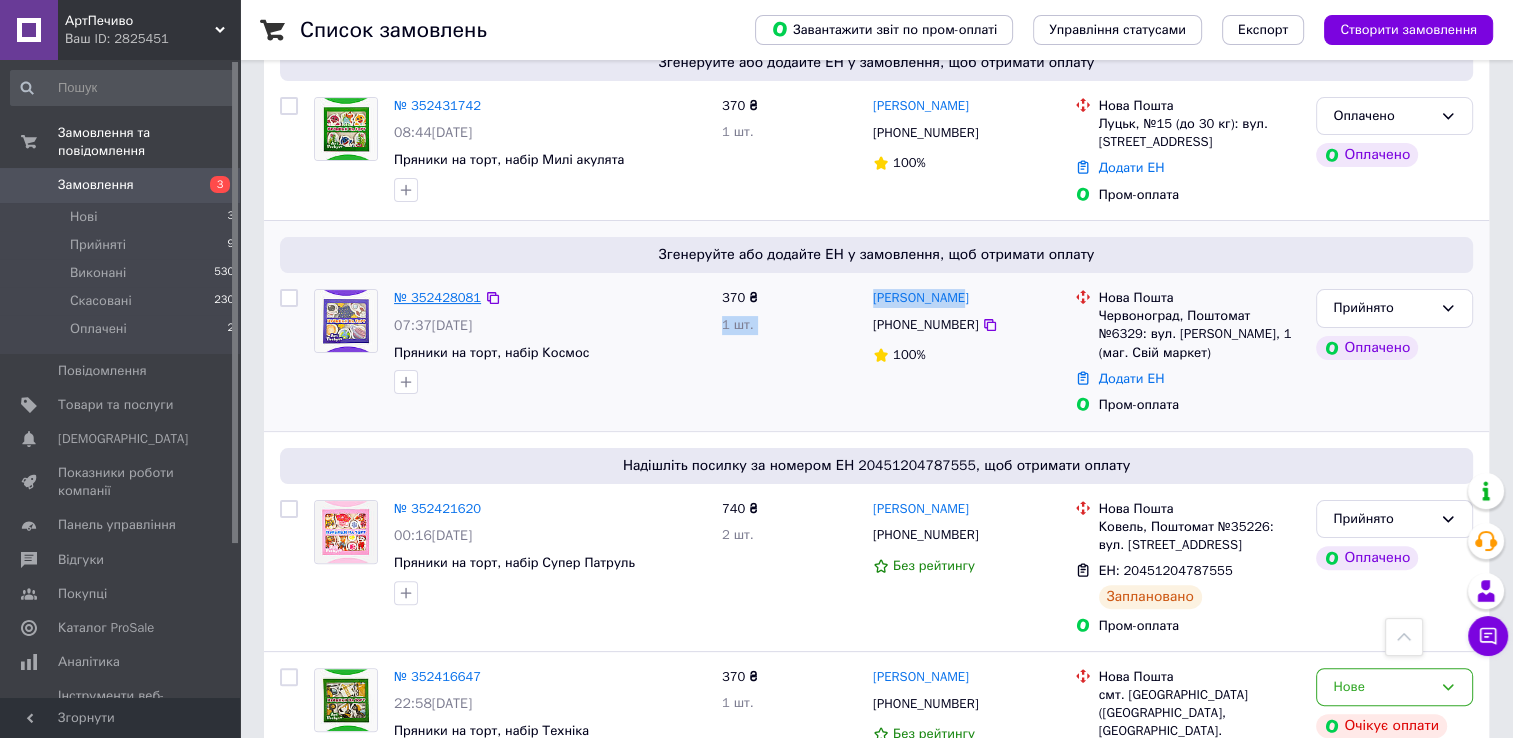 click on "№ 352428081" at bounding box center (437, 297) 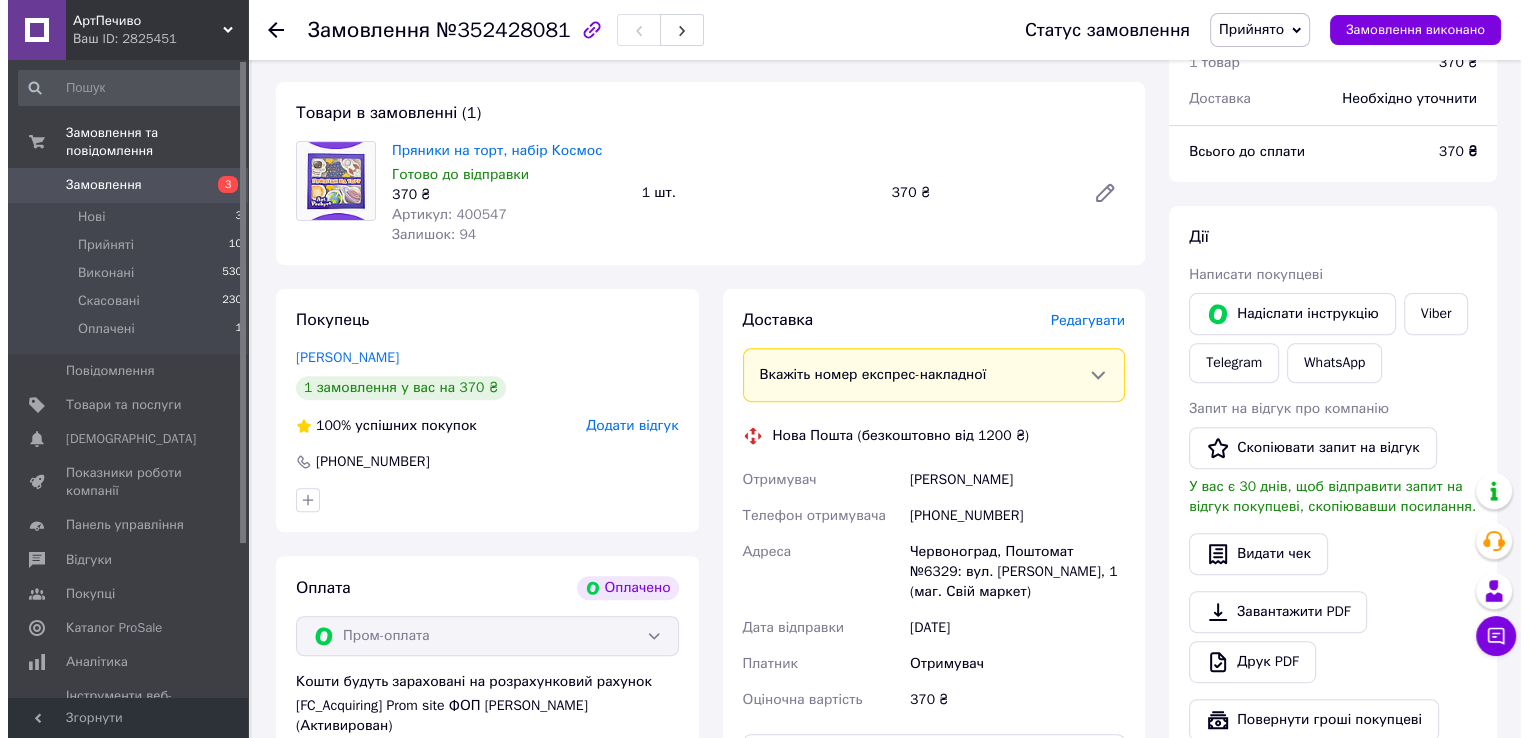 scroll, scrollTop: 720, scrollLeft: 0, axis: vertical 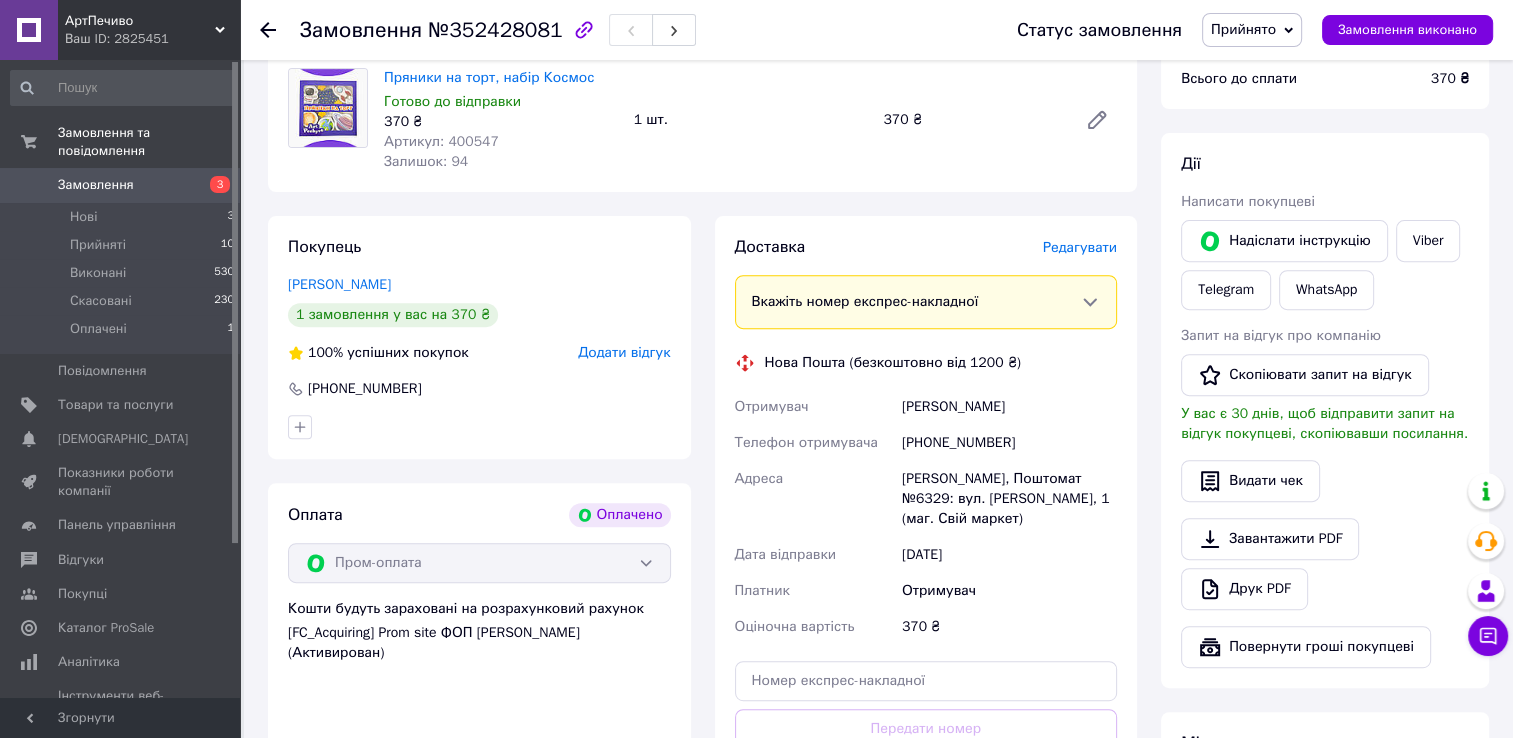 click on "Редагувати" at bounding box center [1080, 247] 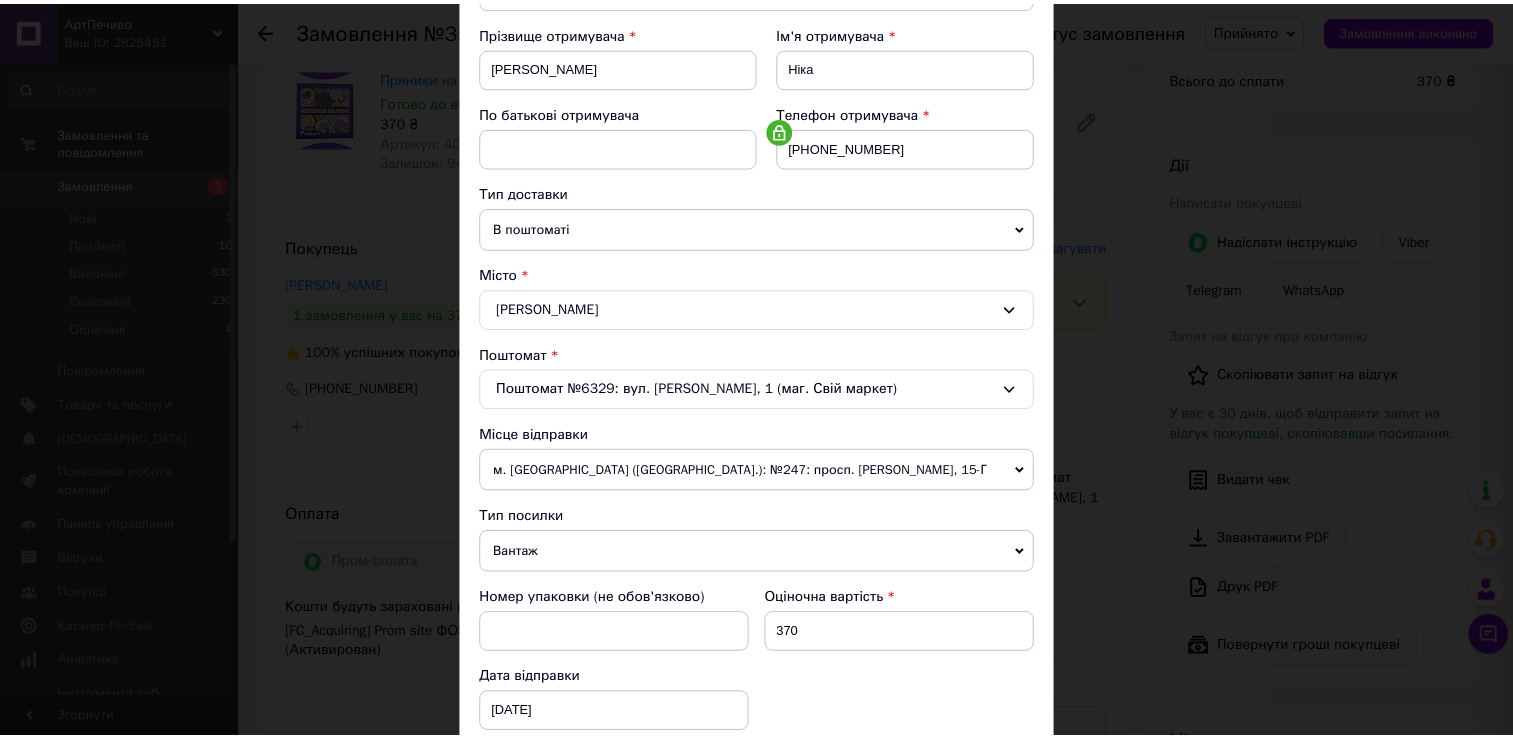 scroll, scrollTop: 584, scrollLeft: 0, axis: vertical 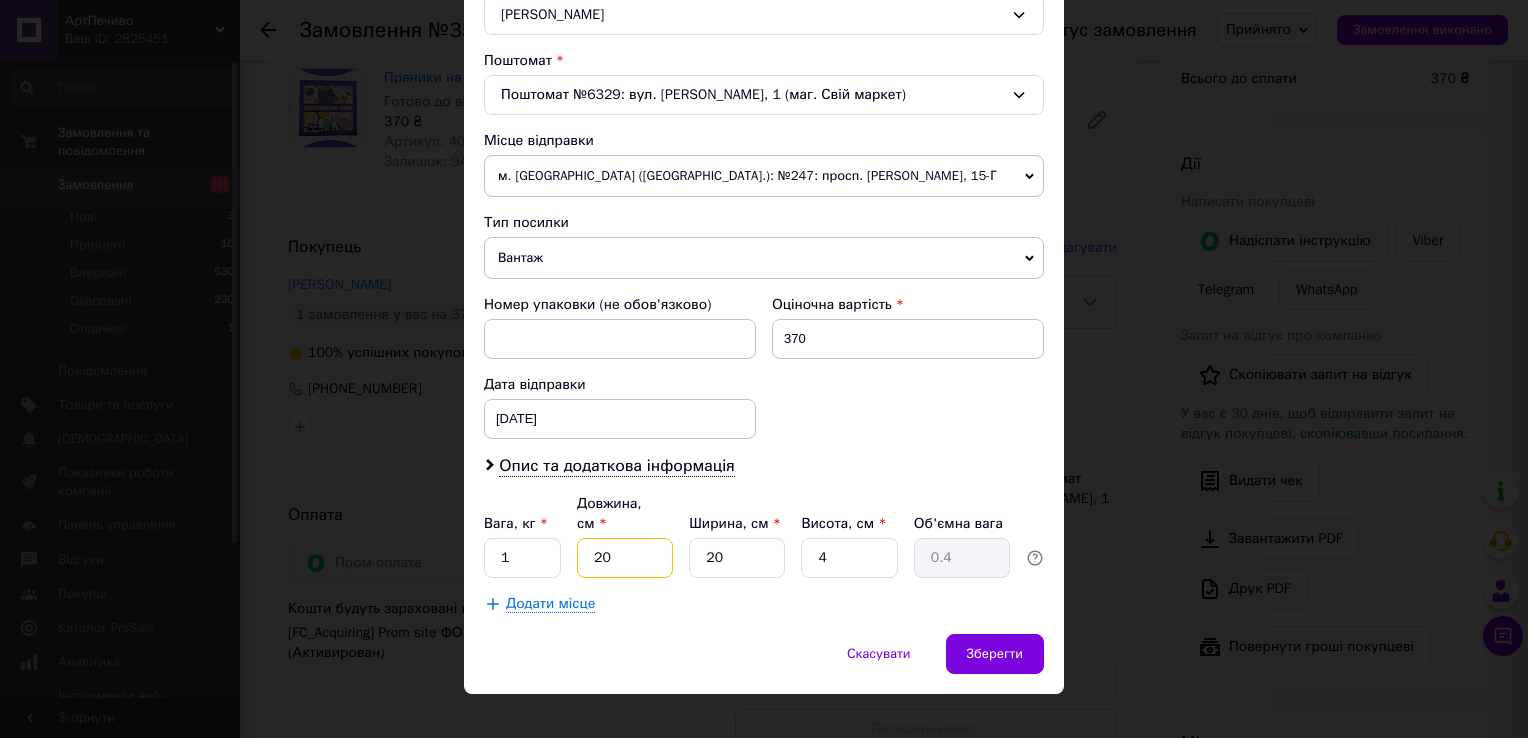 click on "20" at bounding box center (625, 558) 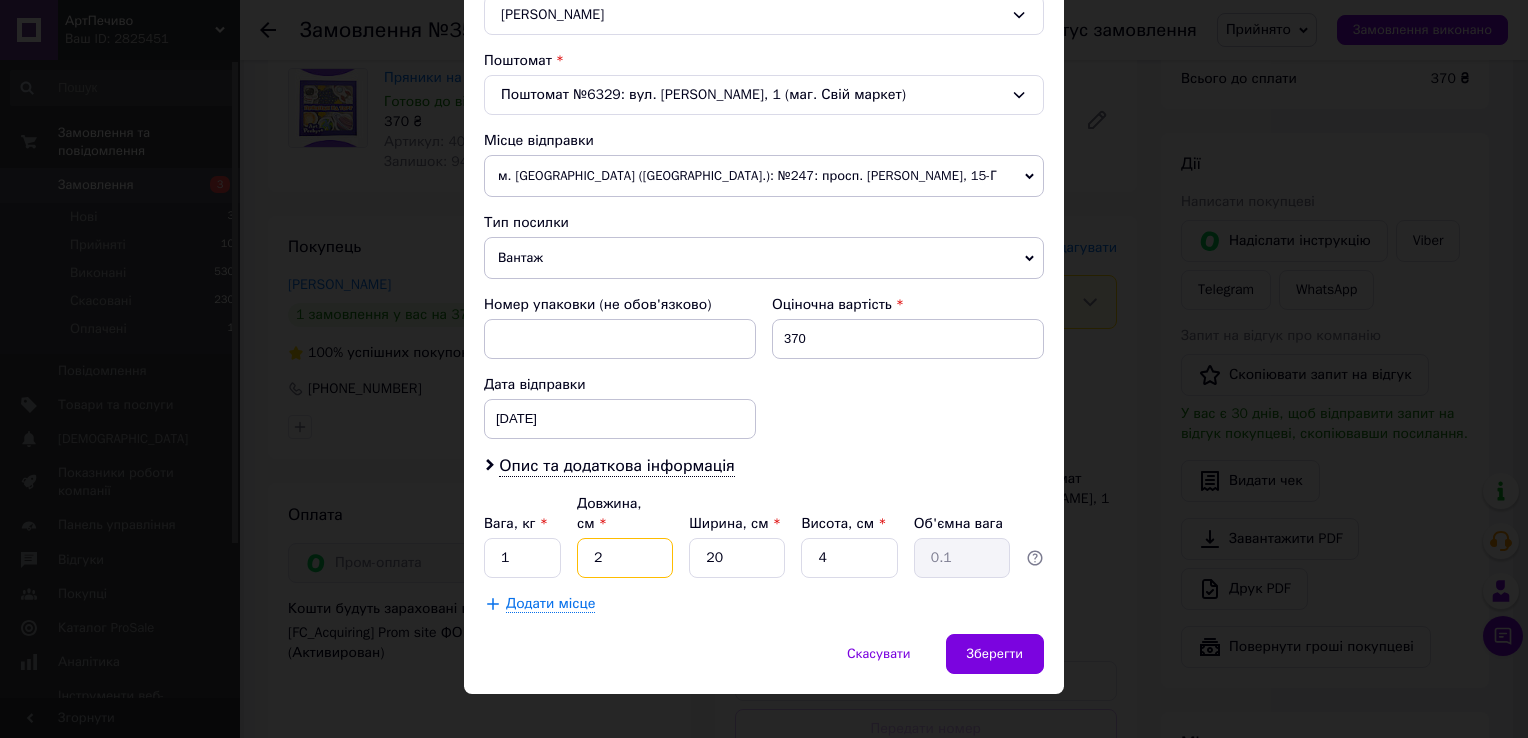 type on "23" 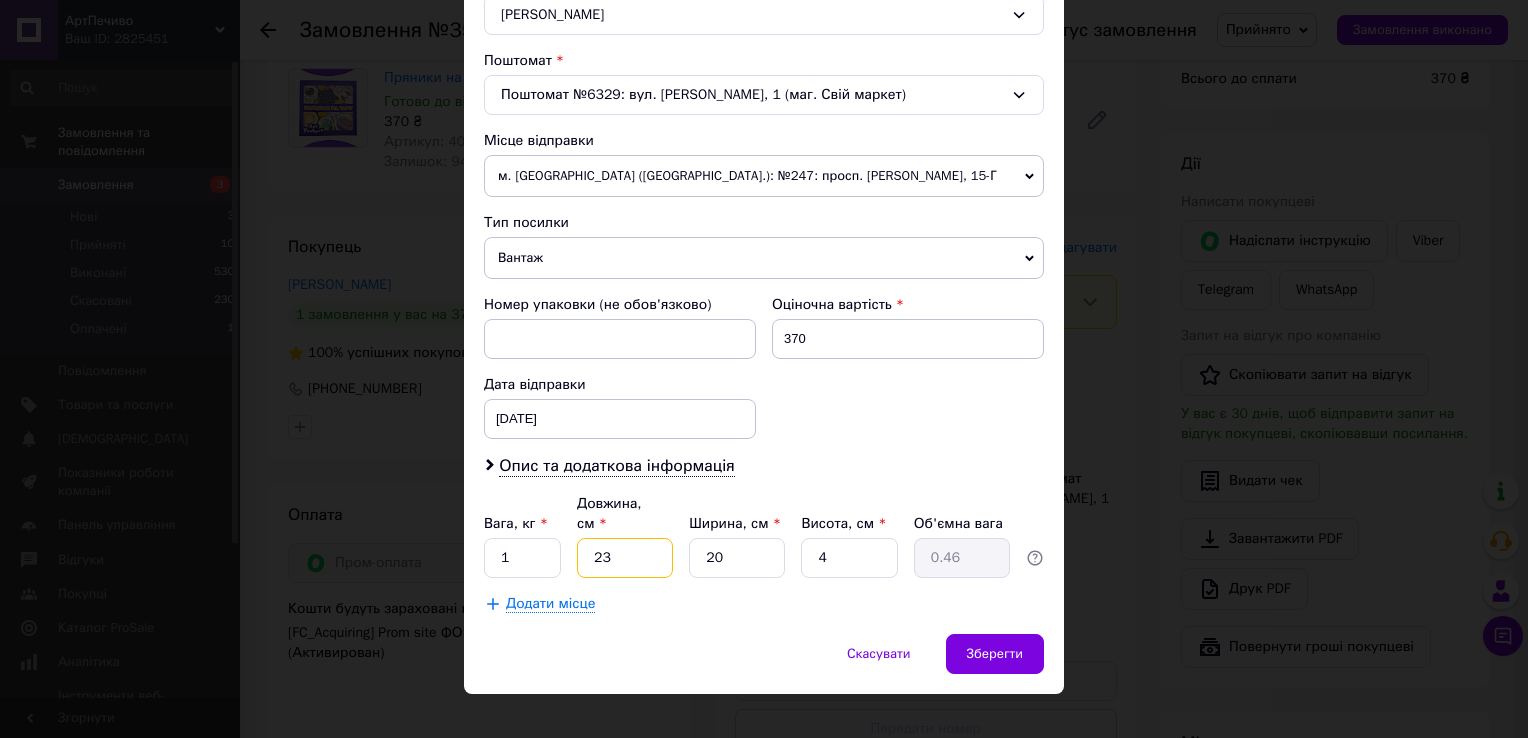 type on "23" 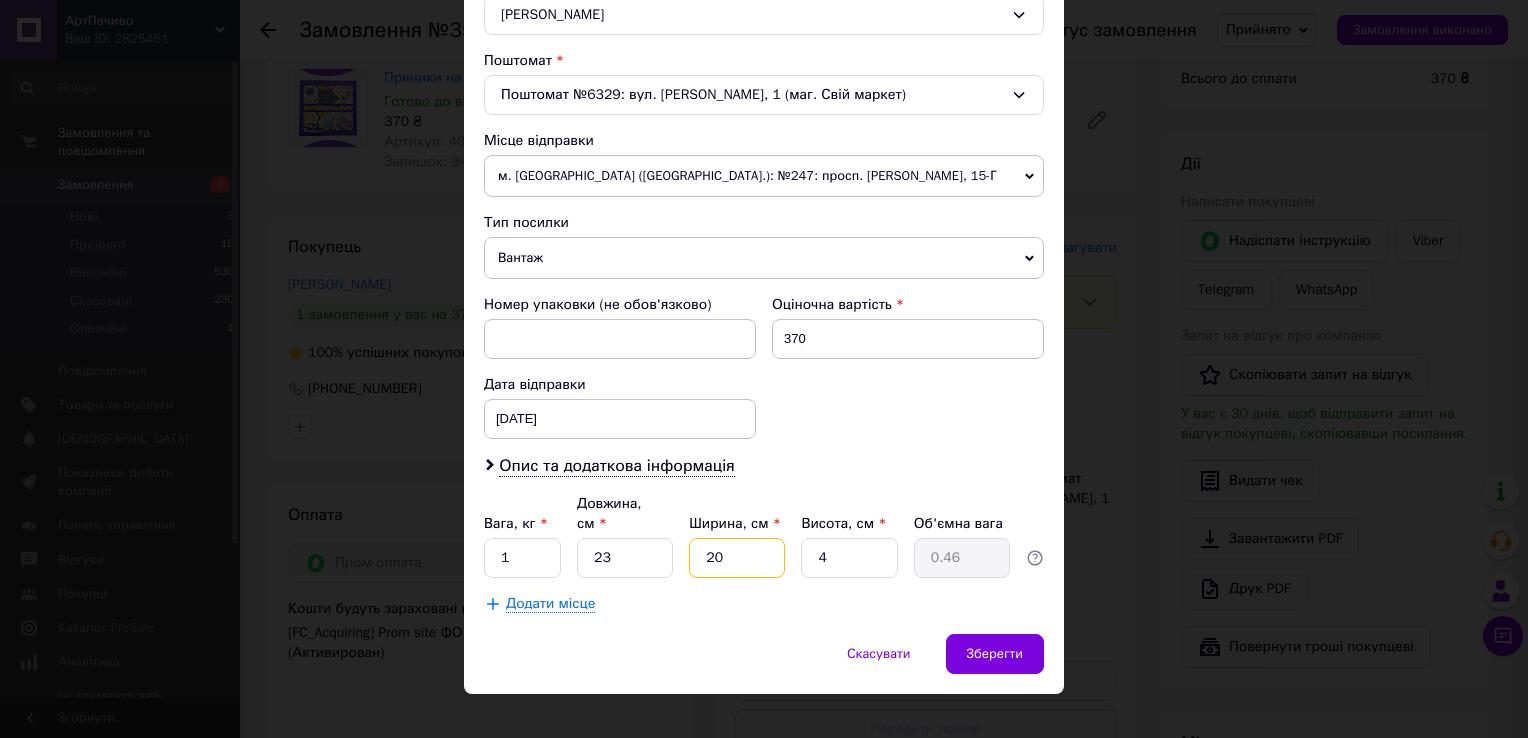 drag, startPoint x: 748, startPoint y: 533, endPoint x: 672, endPoint y: 534, distance: 76.00658 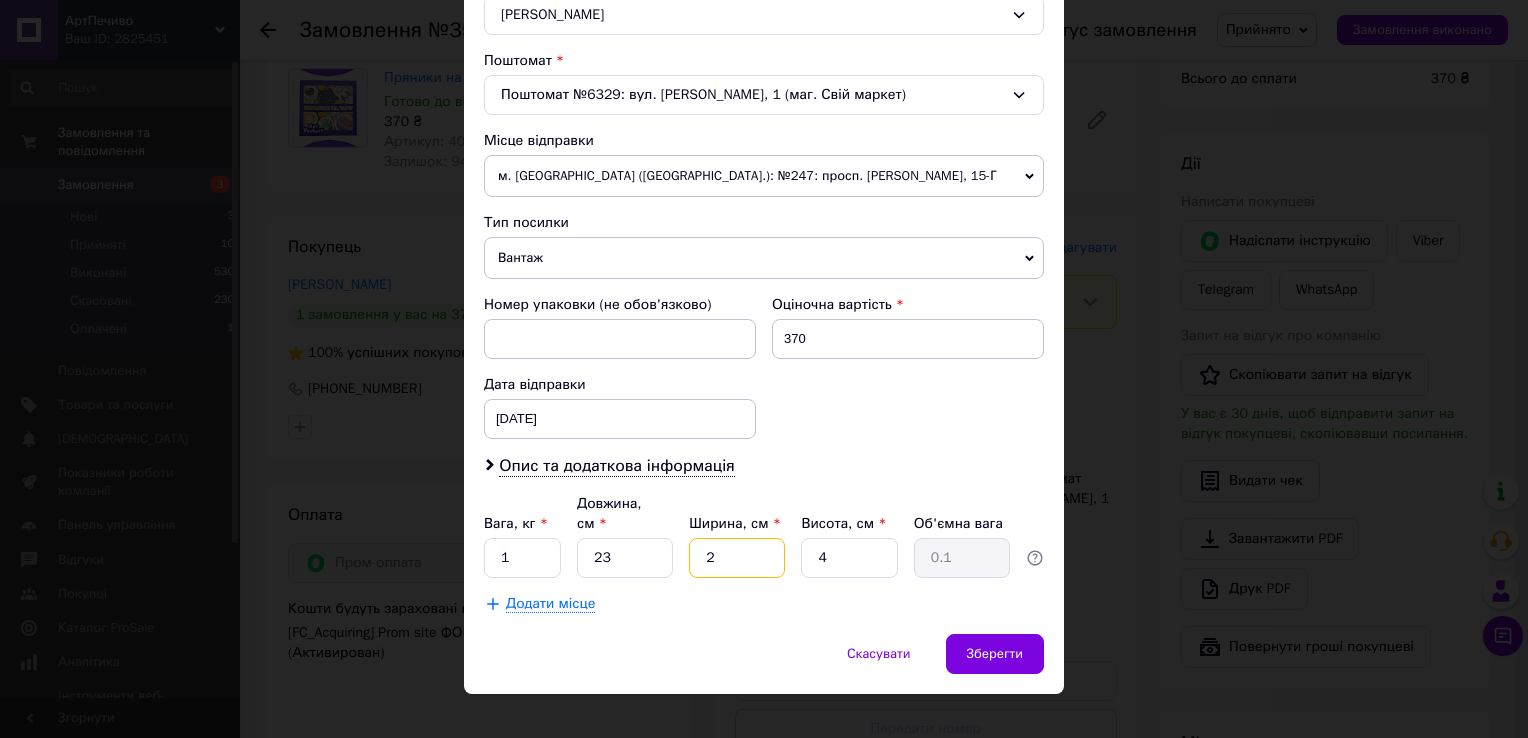 type on "23" 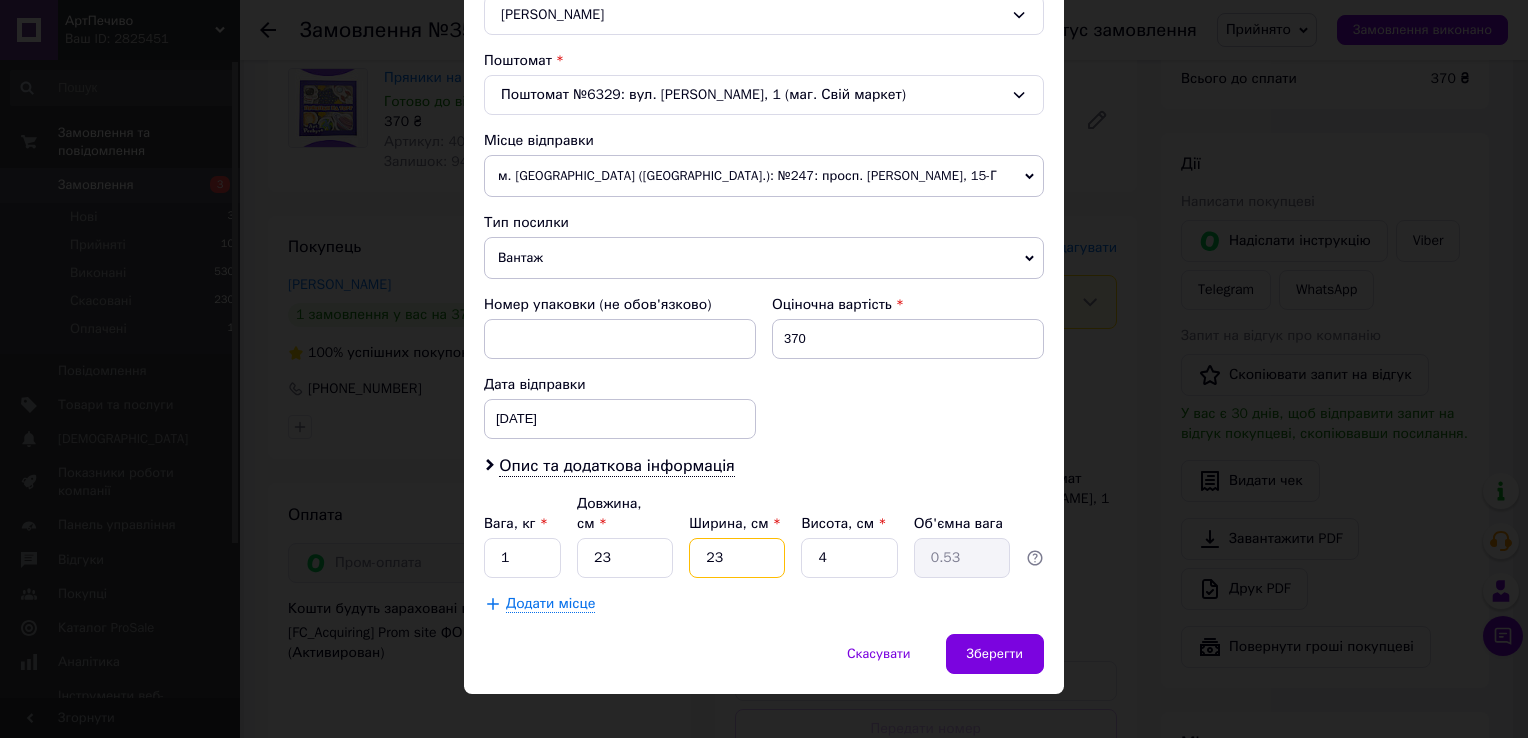 type on "23" 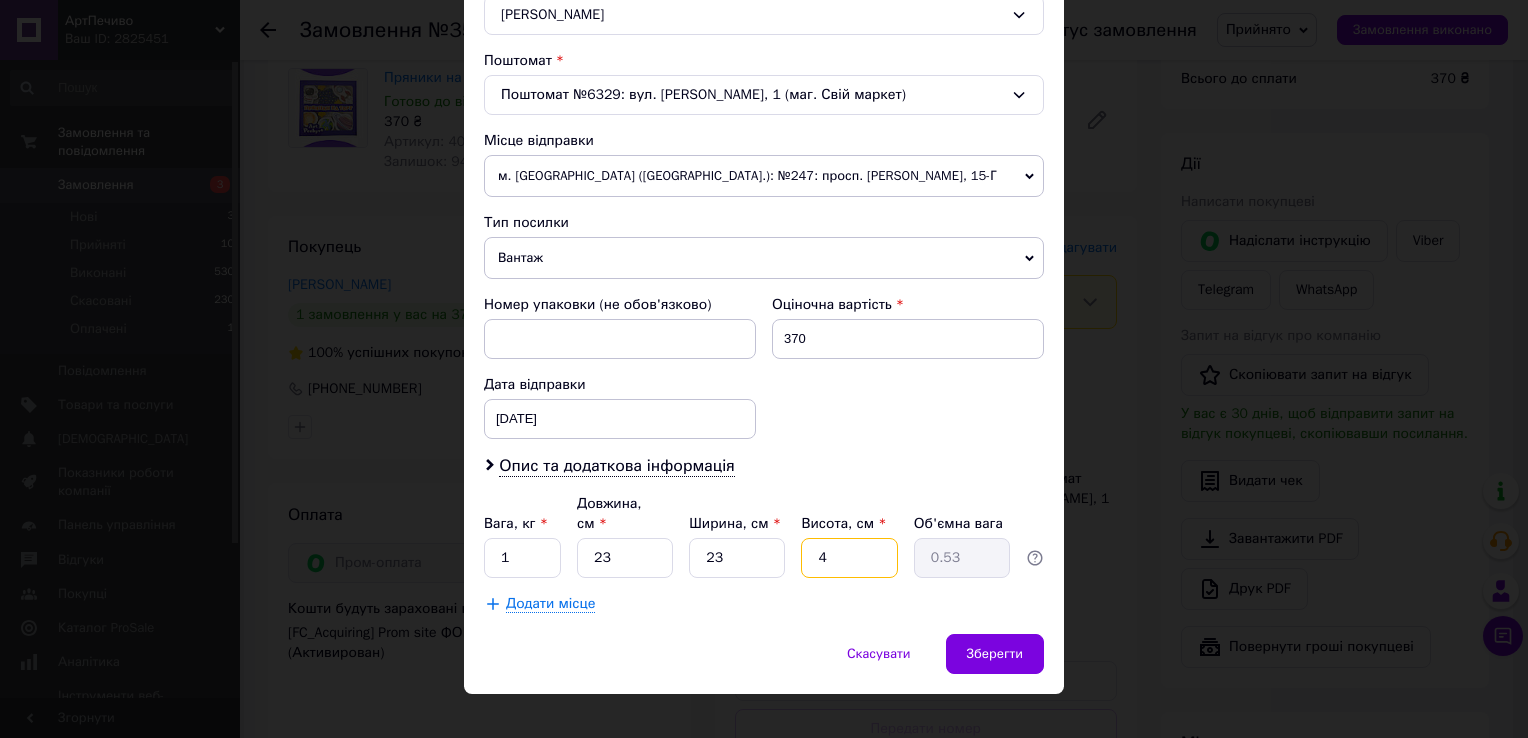 drag, startPoint x: 811, startPoint y: 537, endPoint x: 785, endPoint y: 537, distance: 26 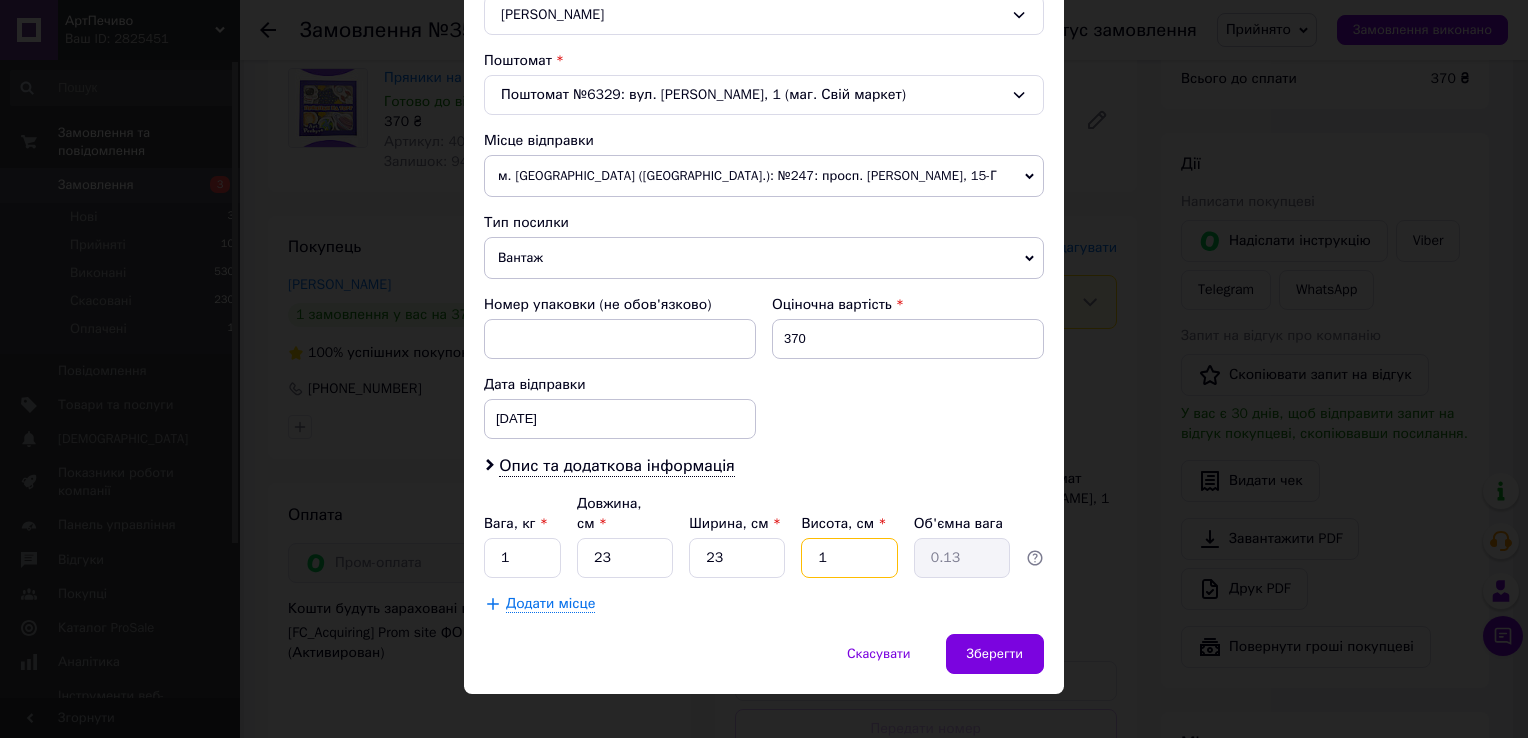 type on "13" 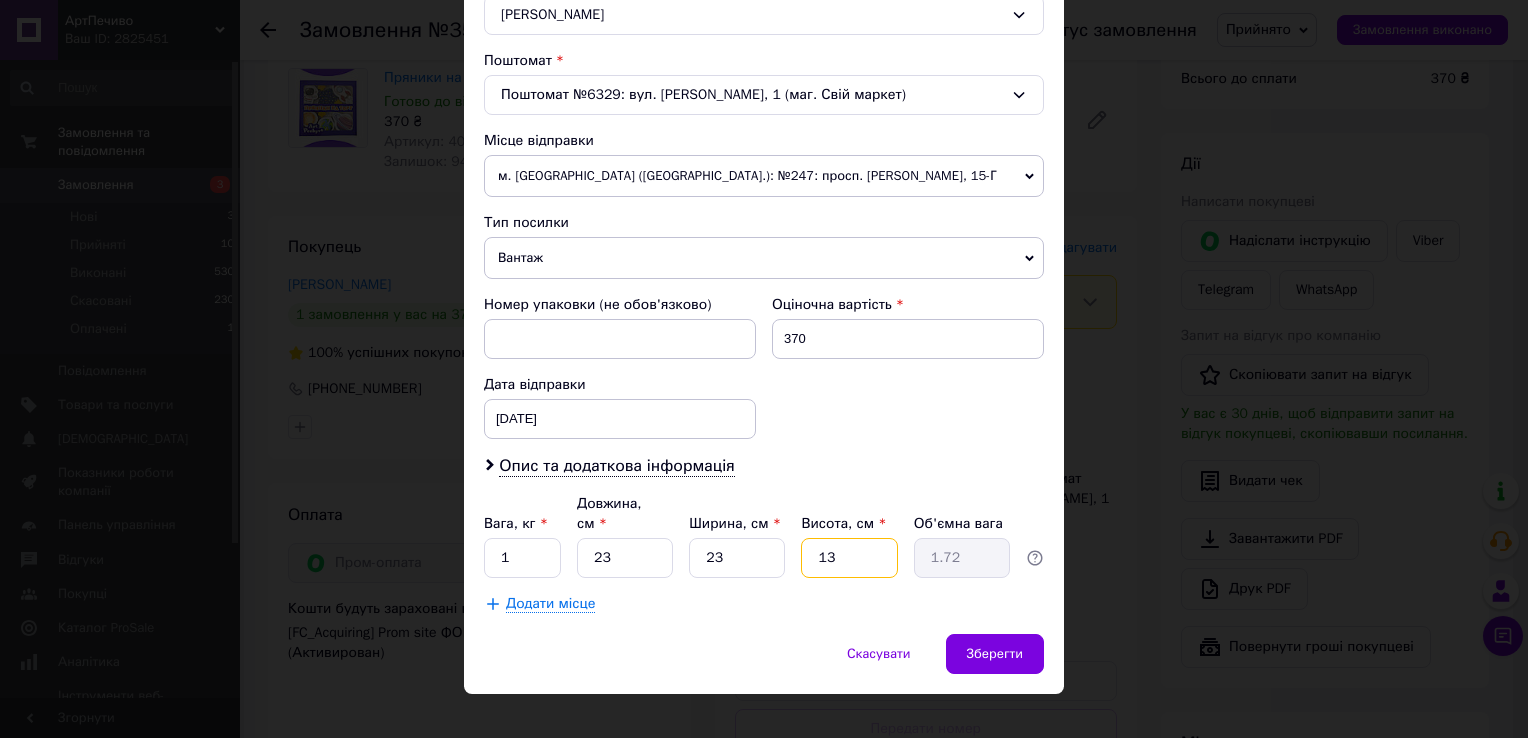 type on "13" 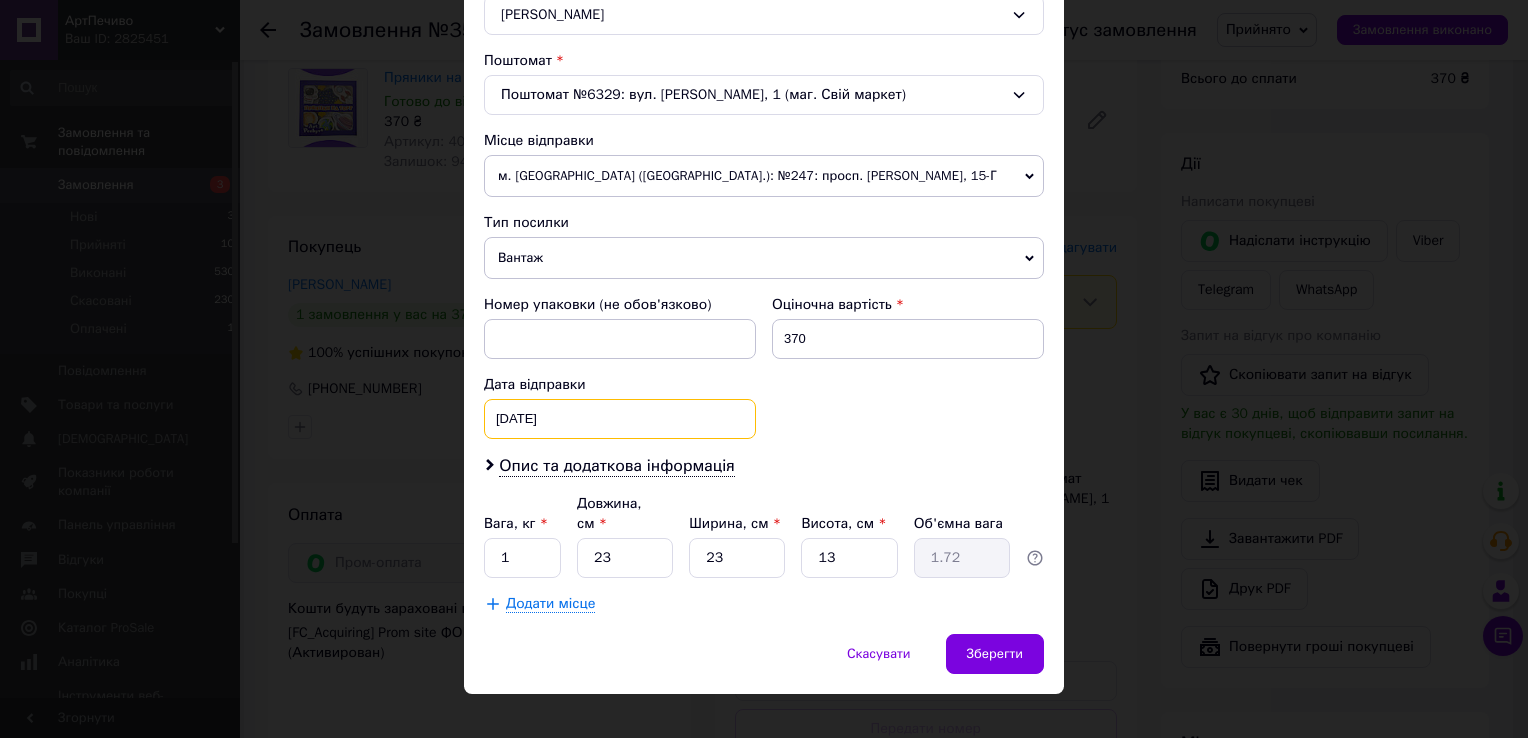 click on "[DATE] < 2025 > < Июль > Пн Вт Ср Чт Пт Сб Вс 30 1 2 3 4 5 6 7 8 9 10 11 12 13 14 15 16 17 18 19 20 21 22 23 24 25 26 27 28 29 30 31 1 2 3 4 5 6 7 8 9 10" at bounding box center [620, 419] 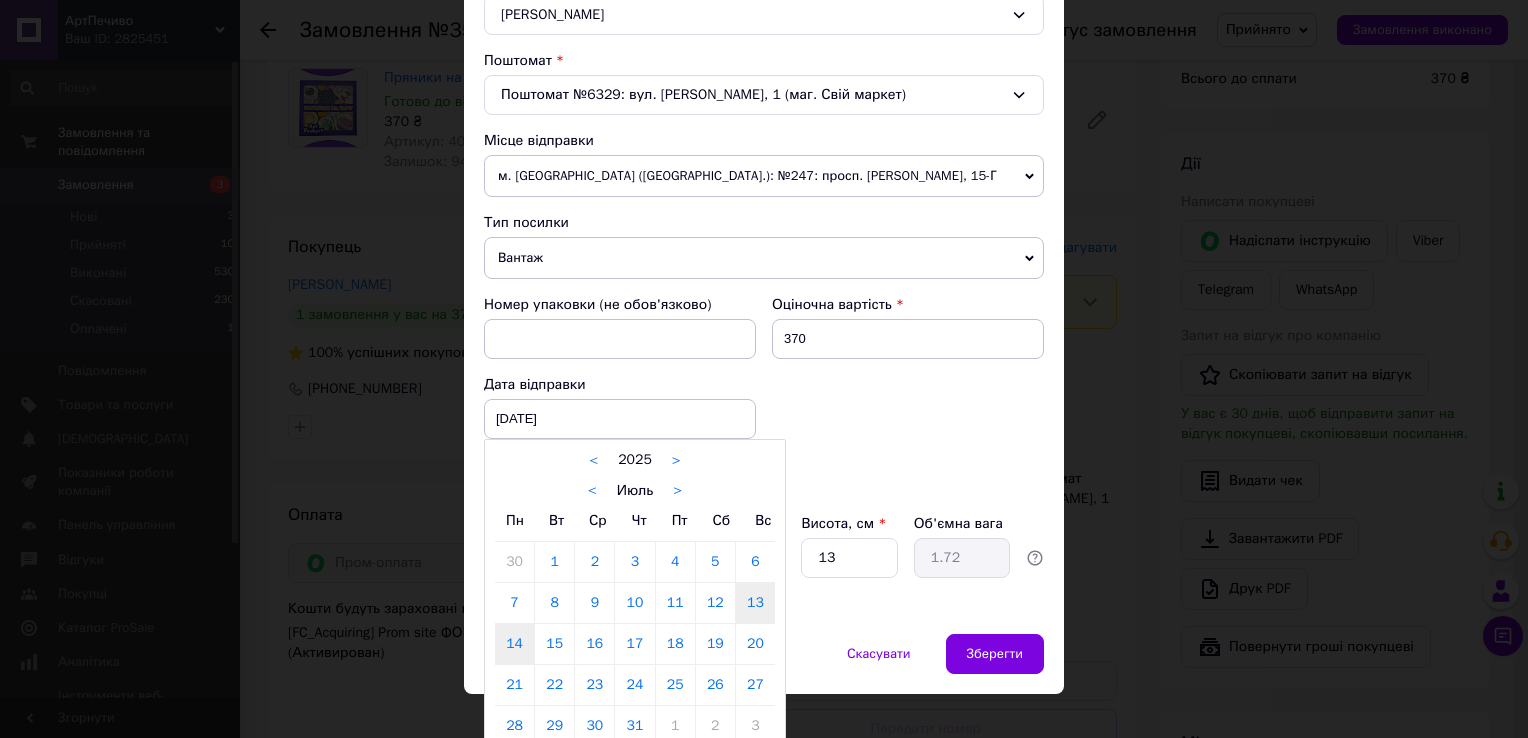 click on "14" at bounding box center (514, 644) 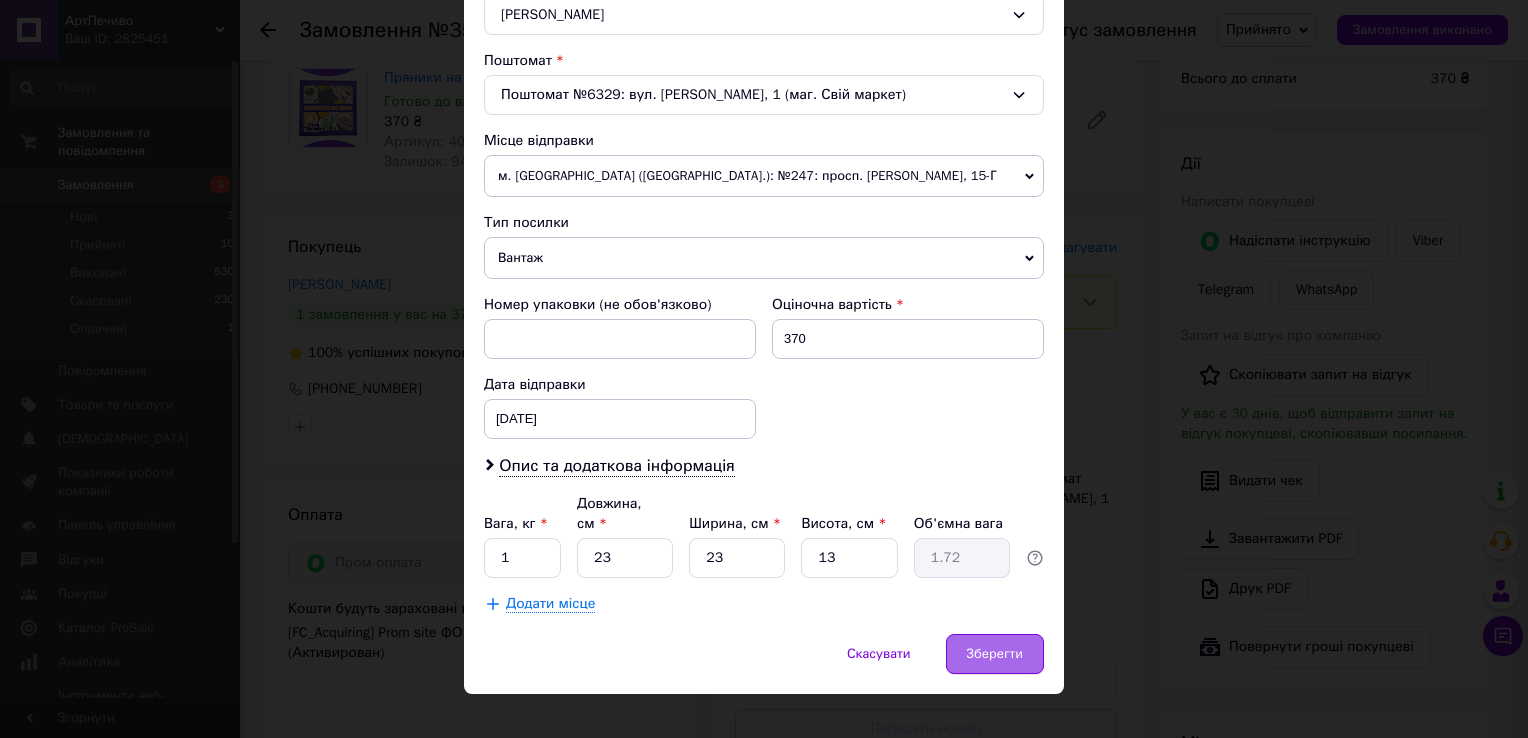click on "Зберегти" at bounding box center [995, 654] 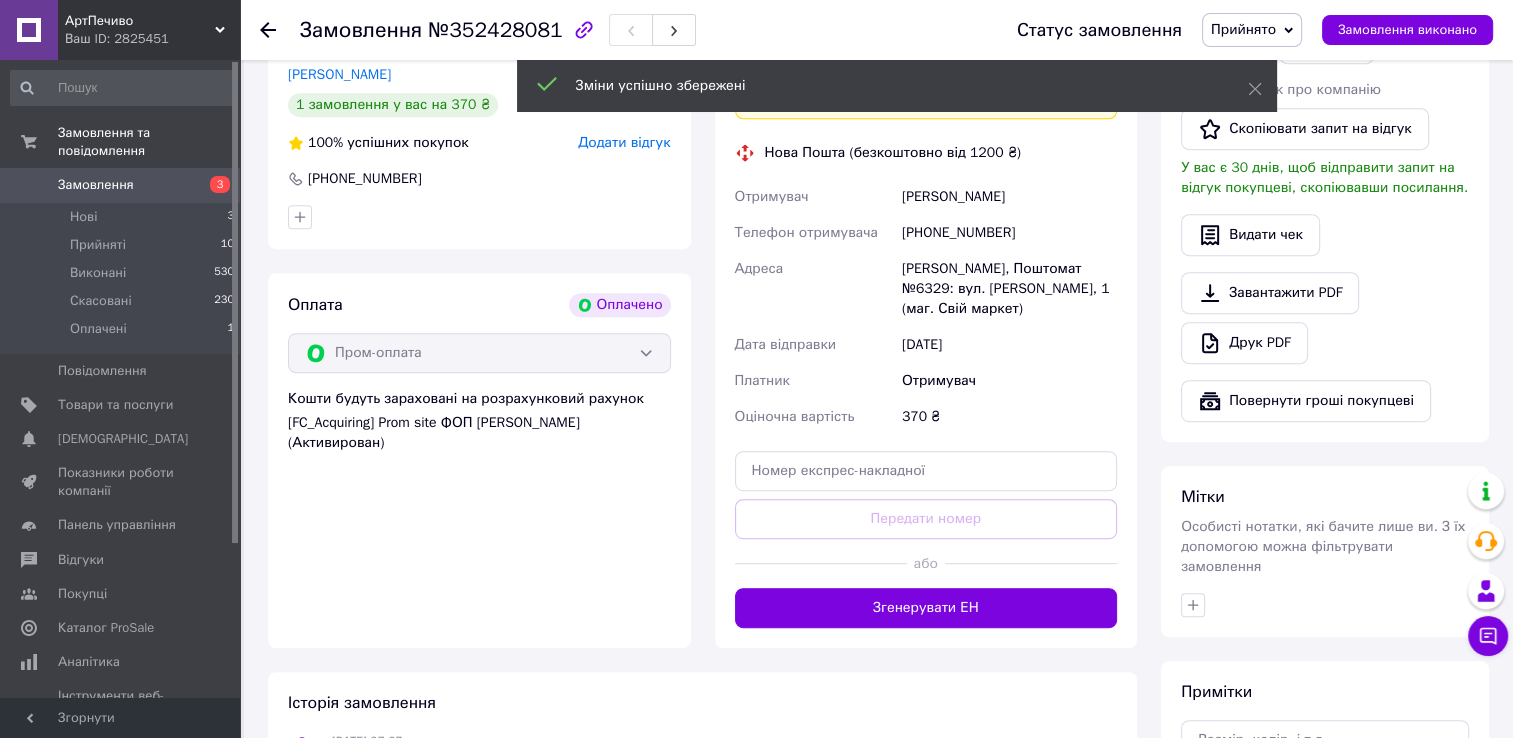 scroll, scrollTop: 1020, scrollLeft: 0, axis: vertical 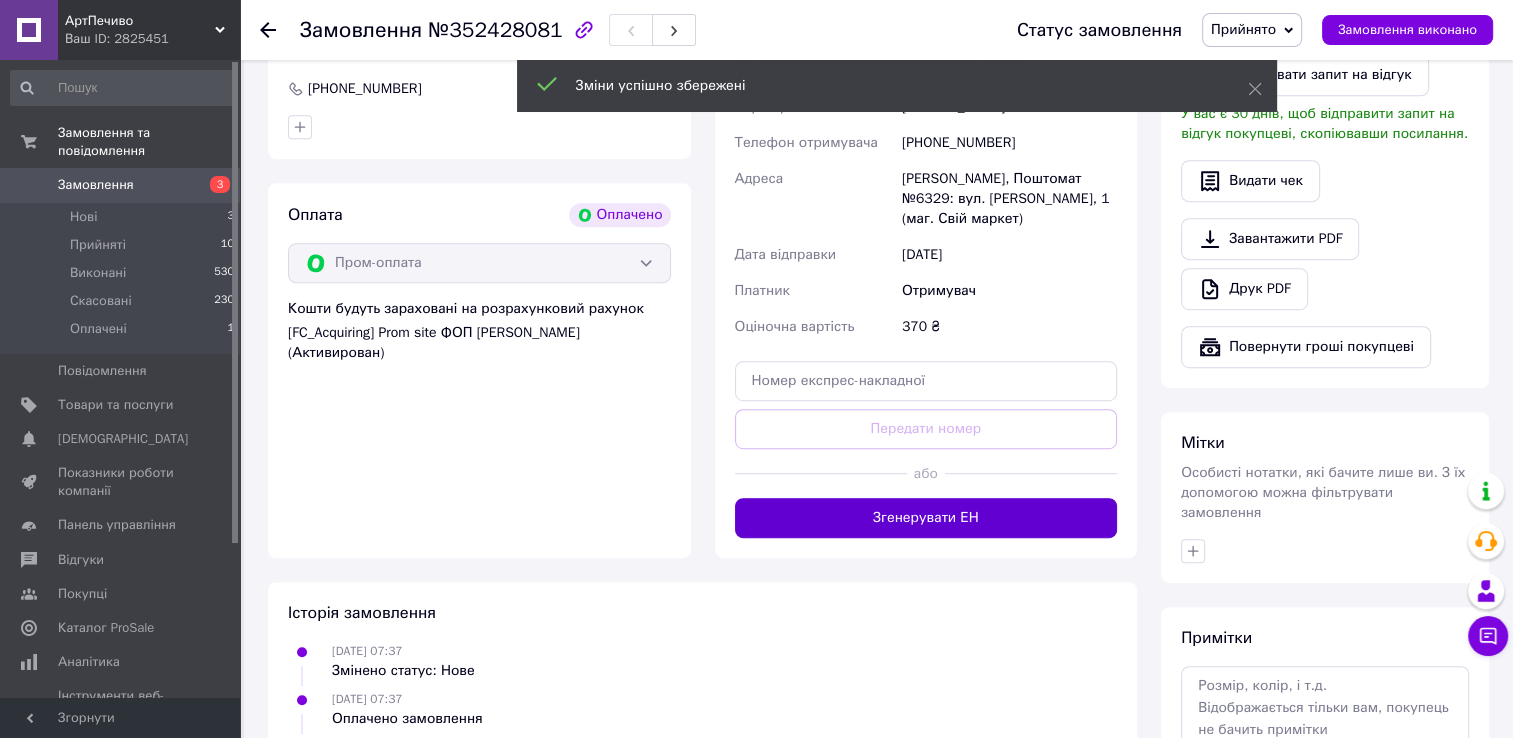 click on "Згенерувати ЕН" at bounding box center (926, 518) 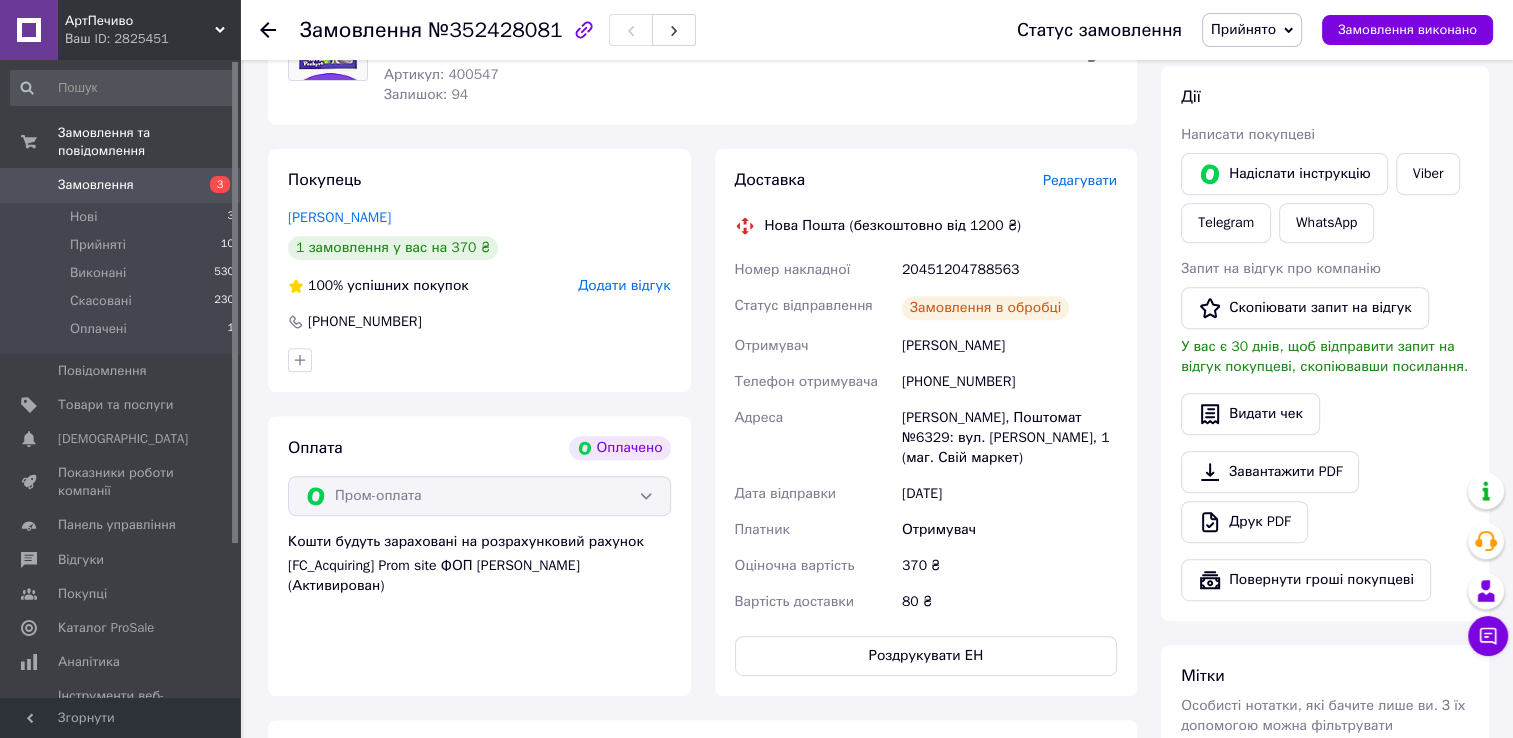 scroll, scrollTop: 720, scrollLeft: 0, axis: vertical 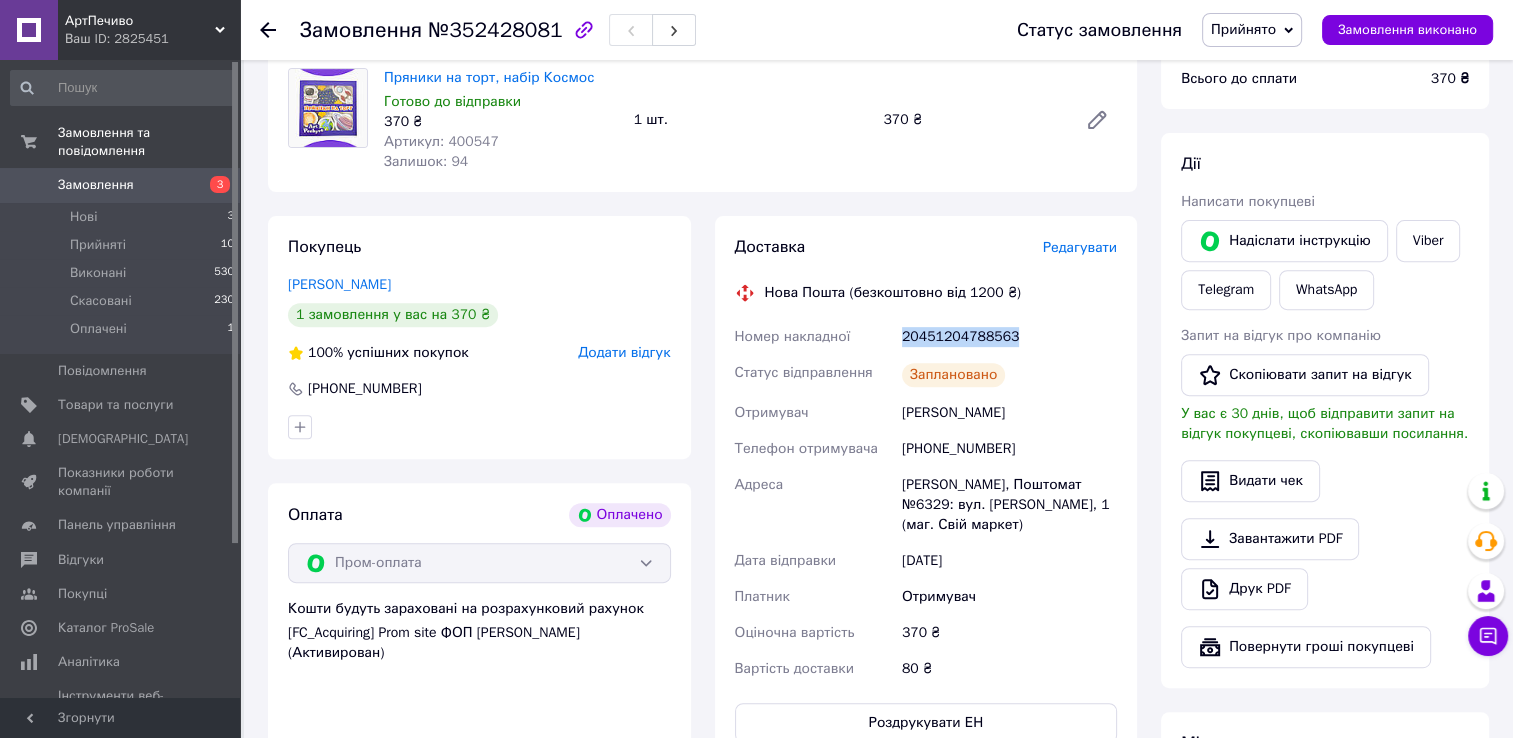 copy on "Номер накладної 20451204788563" 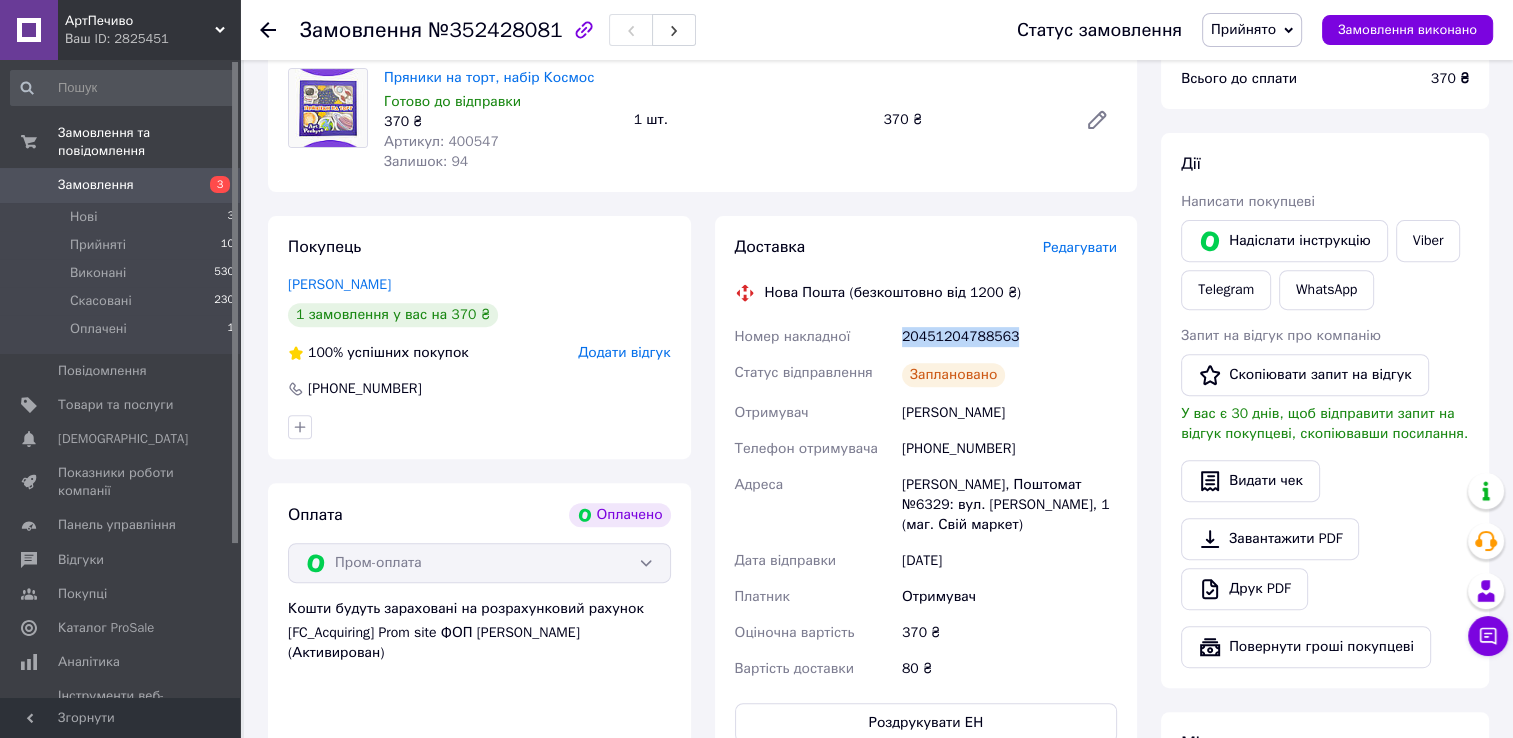 click on "Замовлення" at bounding box center [121, 185] 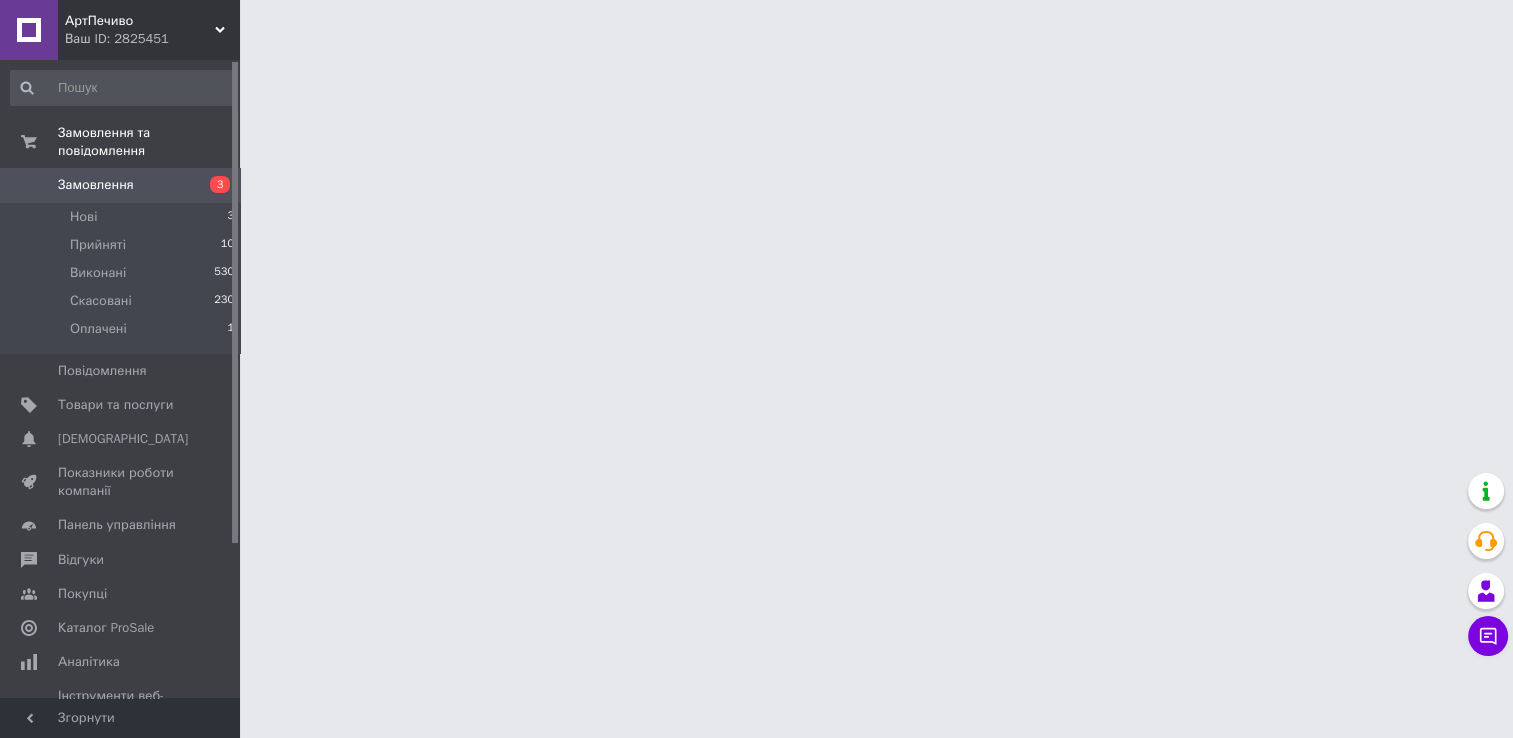 scroll, scrollTop: 0, scrollLeft: 0, axis: both 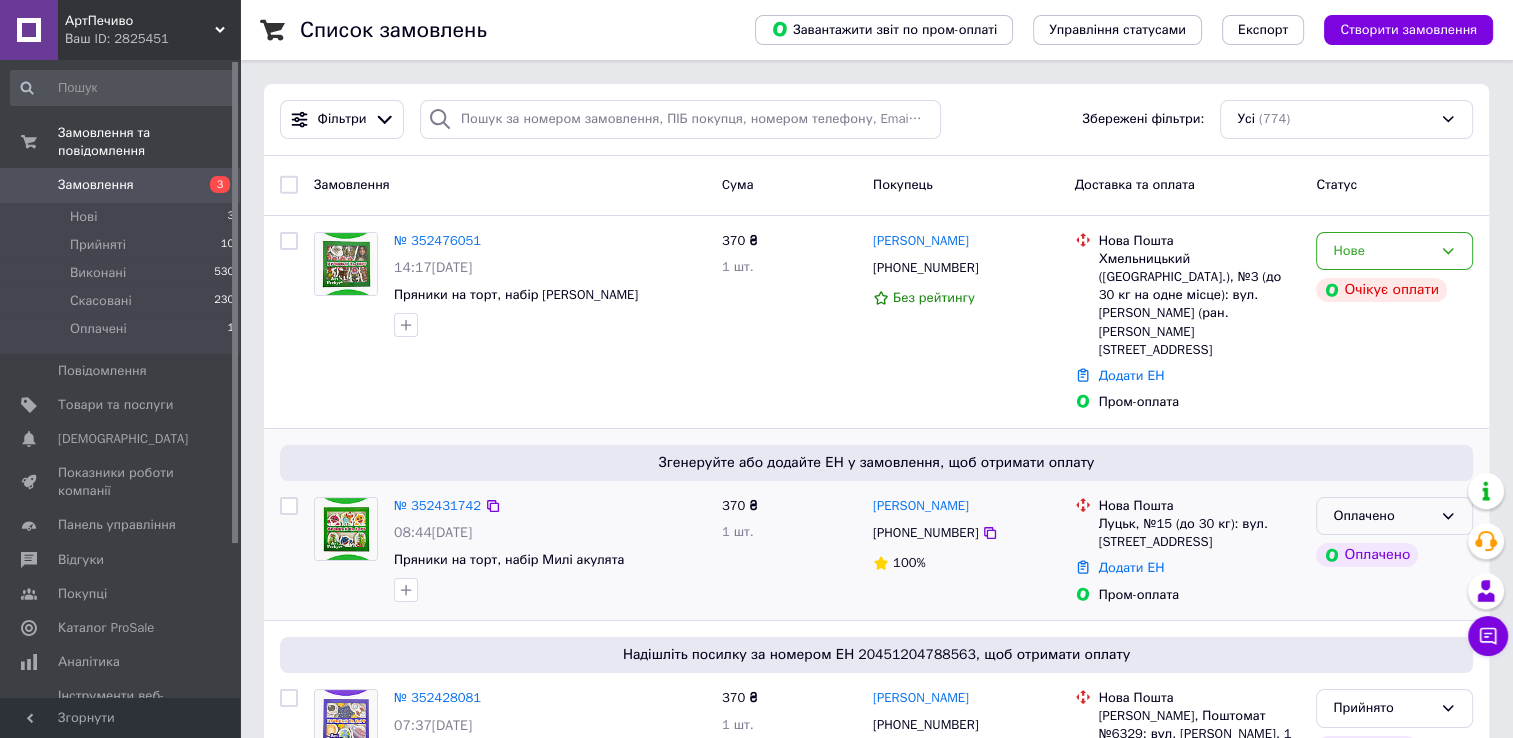 click 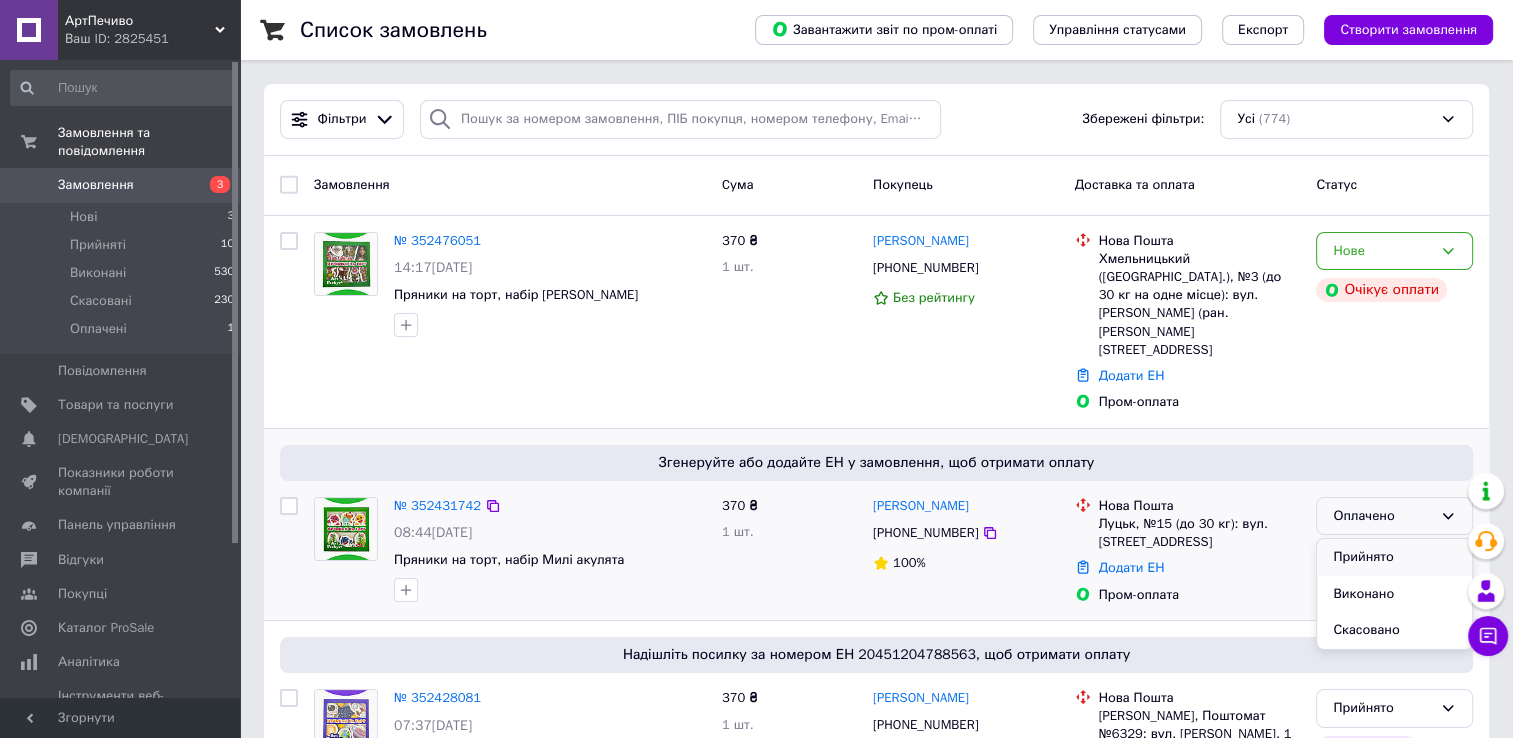 click on "Прийнято" at bounding box center [1394, 557] 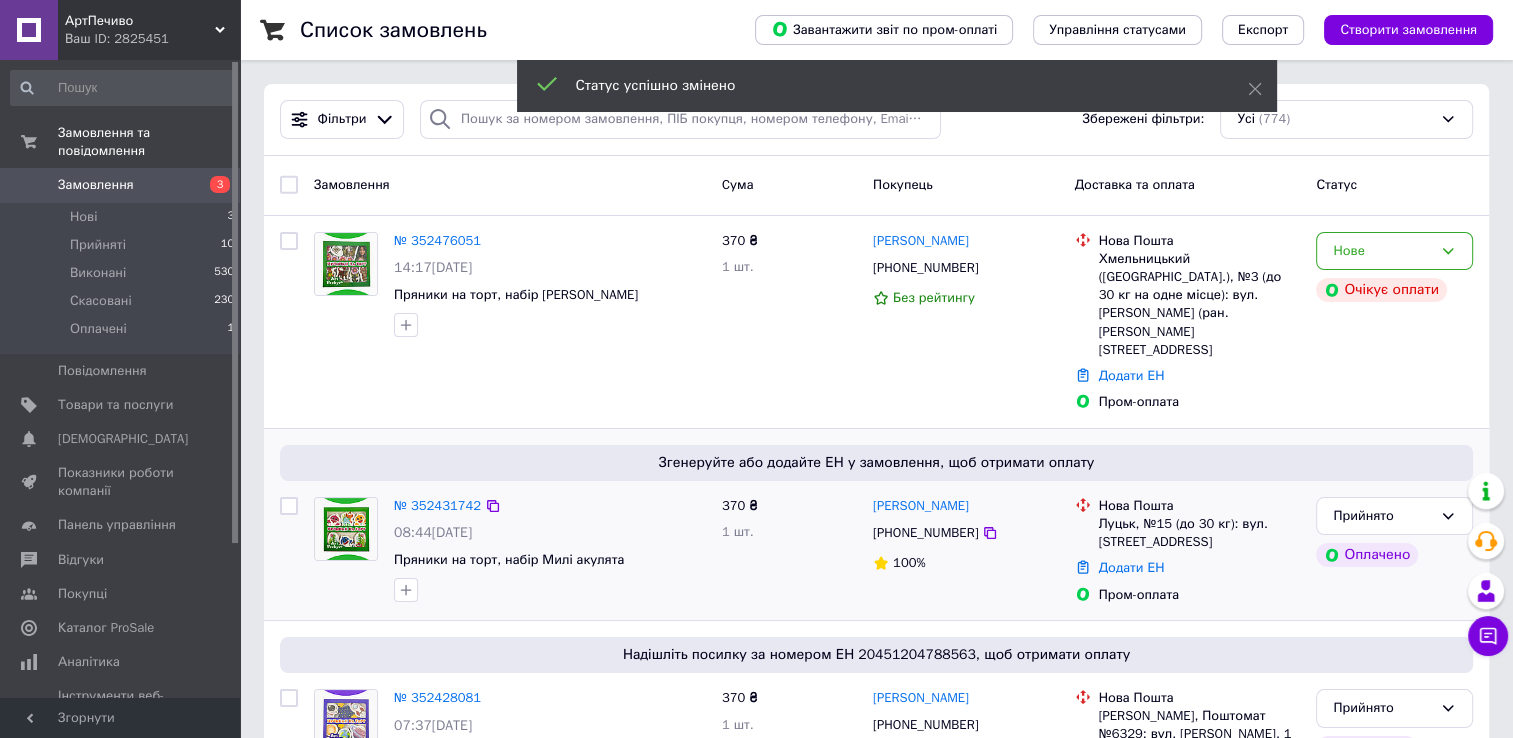 drag, startPoint x: 986, startPoint y: 472, endPoint x: 826, endPoint y: 473, distance: 160.00313 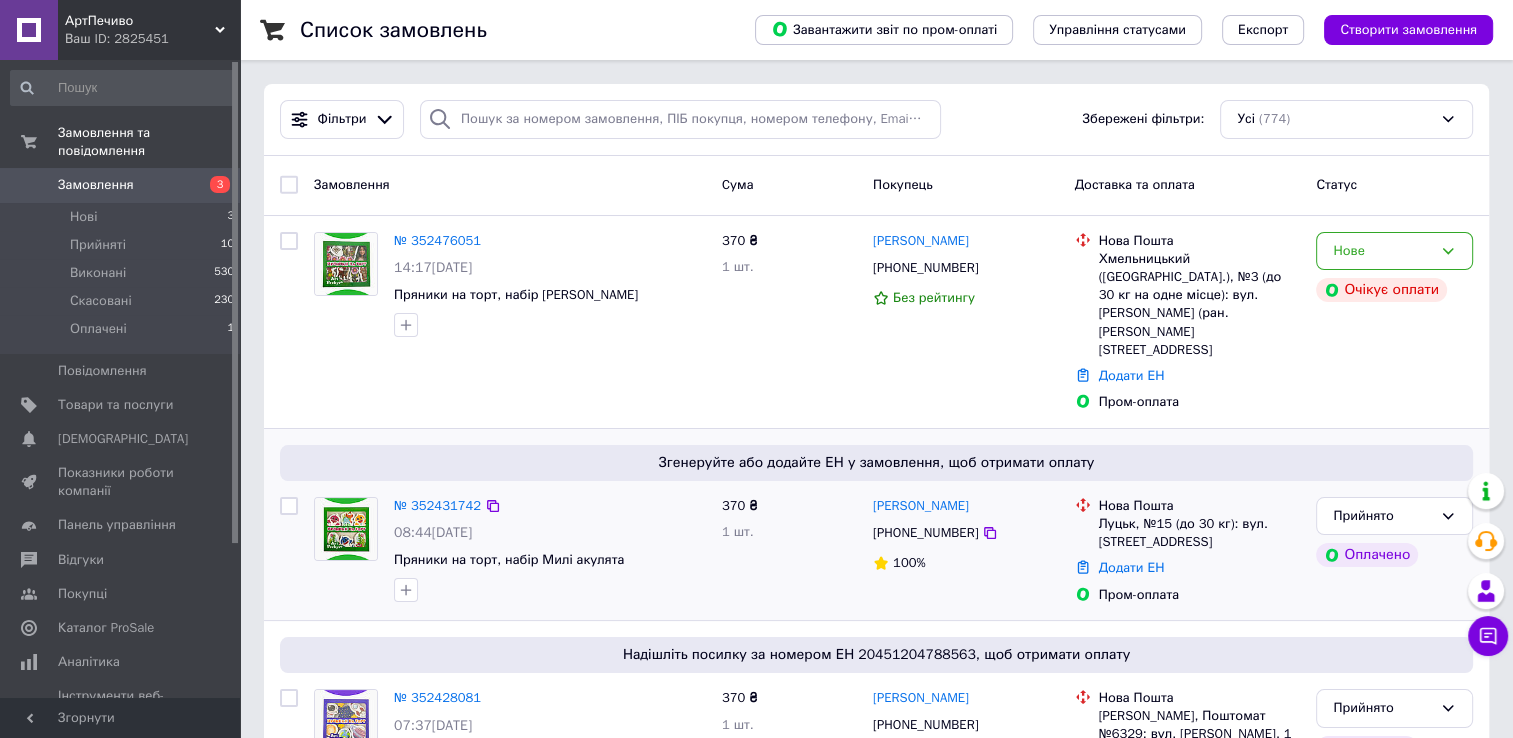 click on "[PERSON_NAME] [PHONE_NUMBER] 100%" at bounding box center (966, 550) 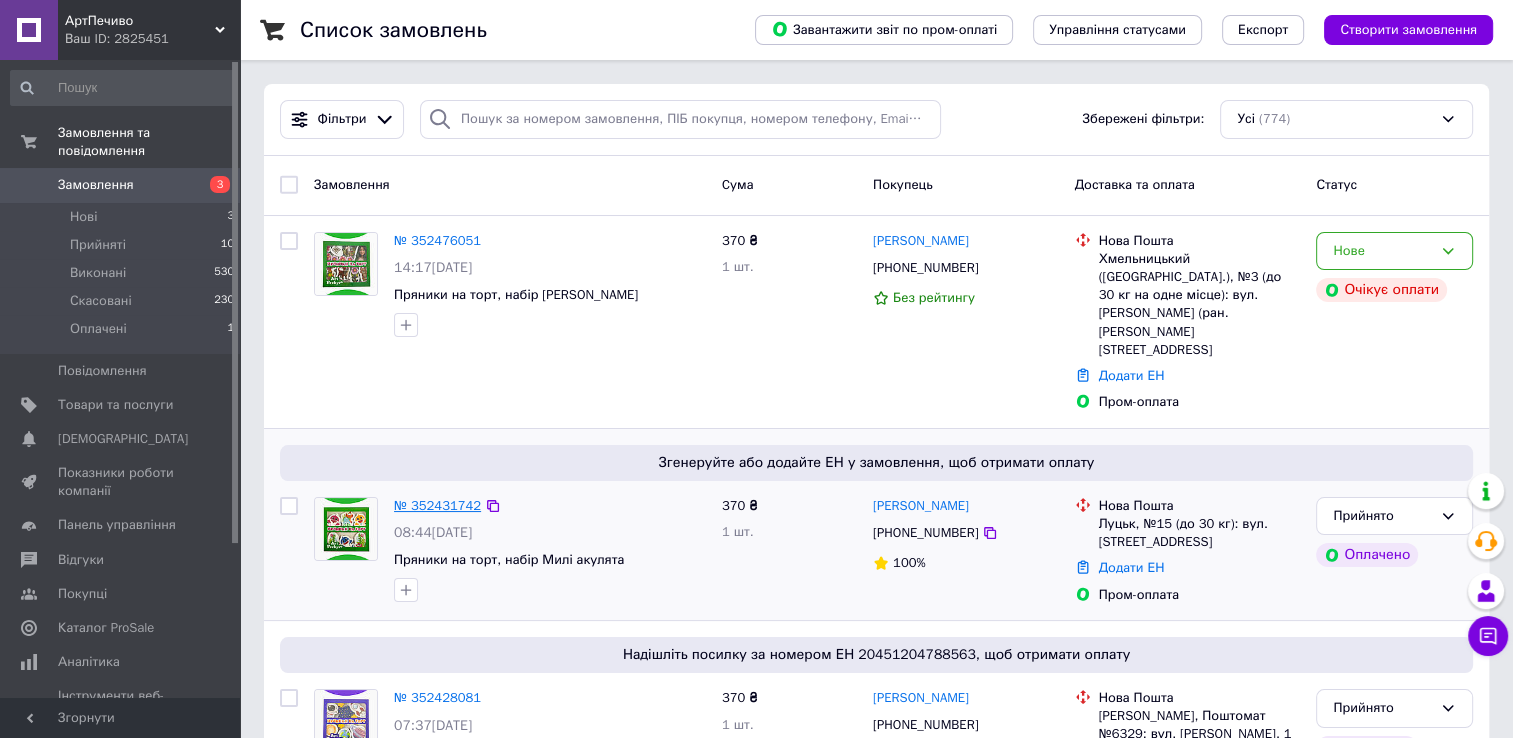 click on "№ 352431742" at bounding box center (437, 505) 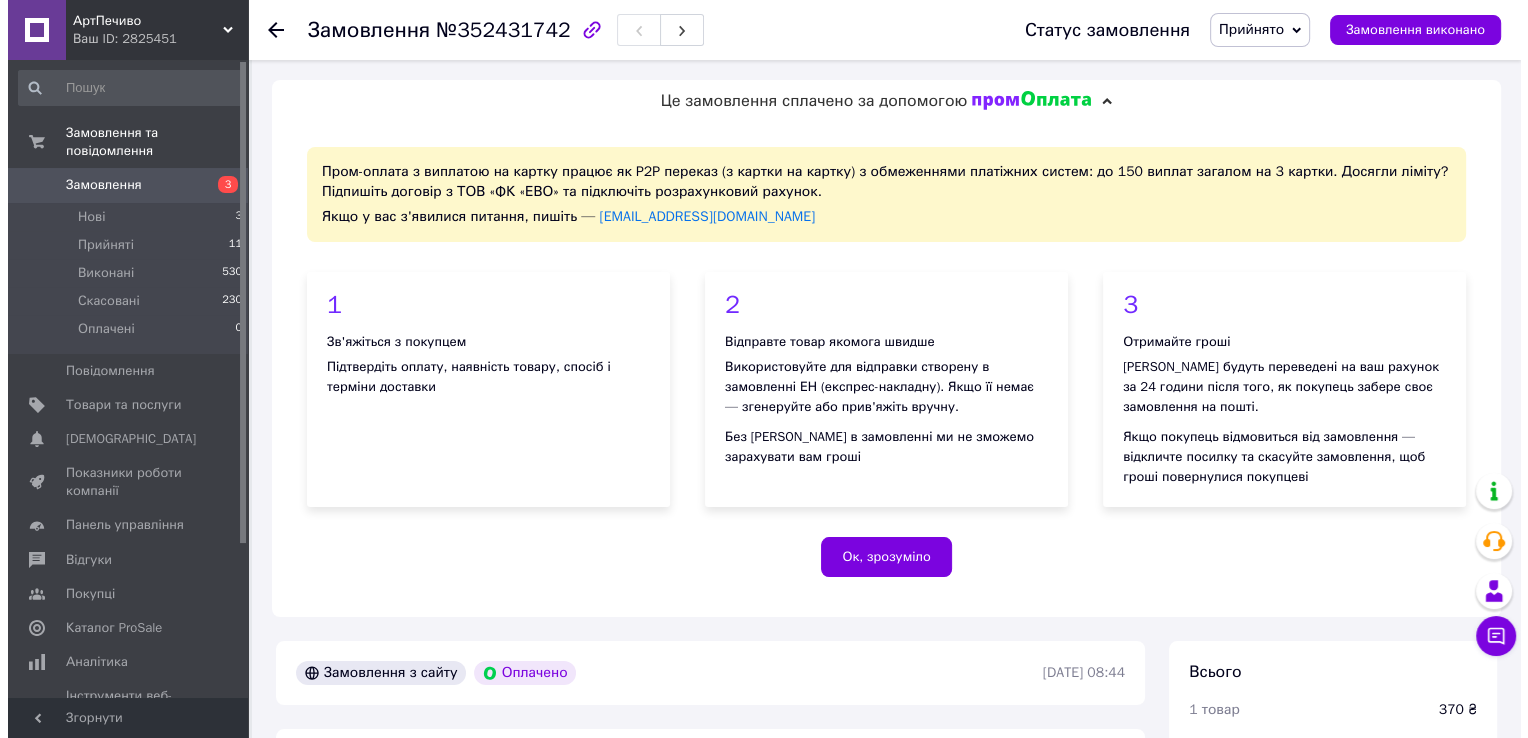 scroll, scrollTop: 900, scrollLeft: 0, axis: vertical 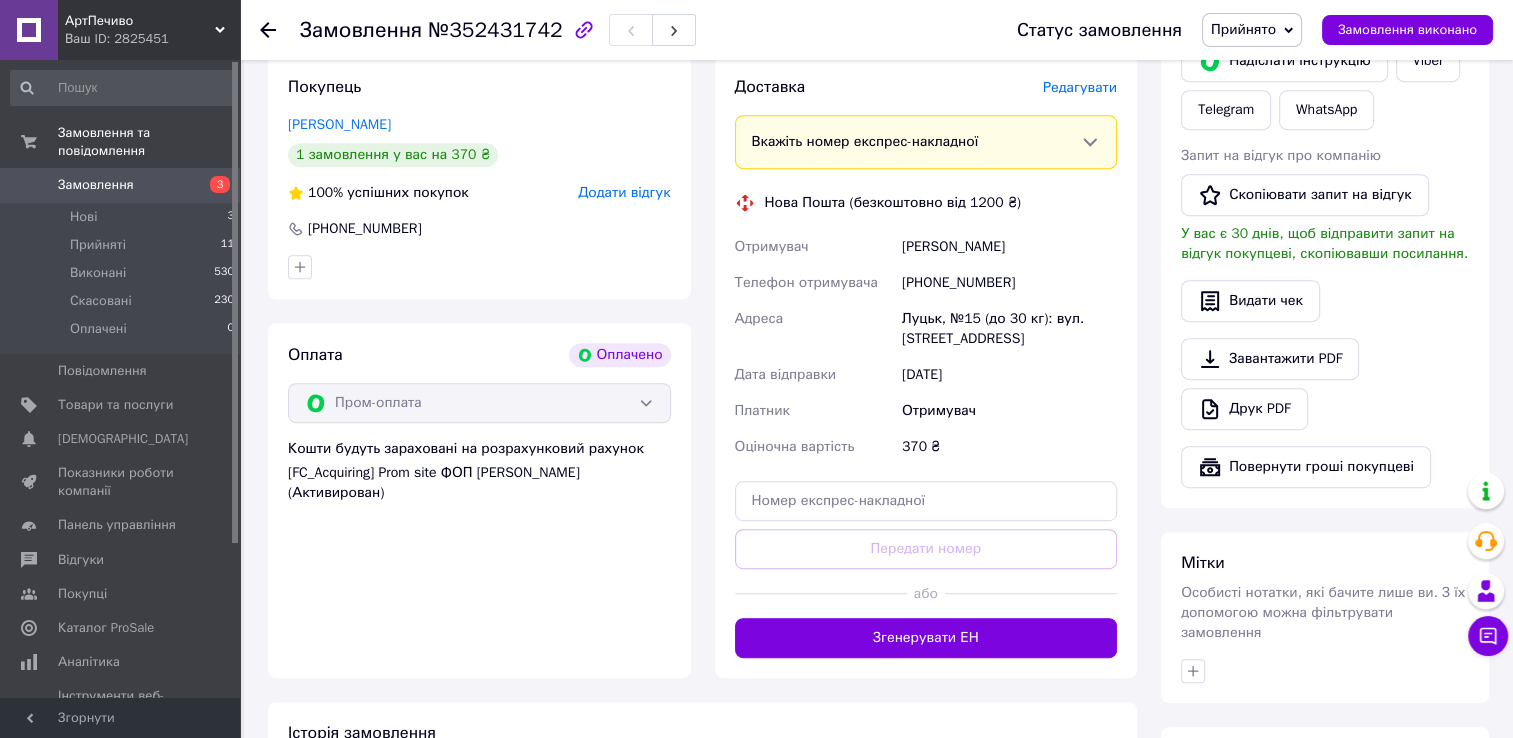 click on "Редагувати" at bounding box center [1080, 87] 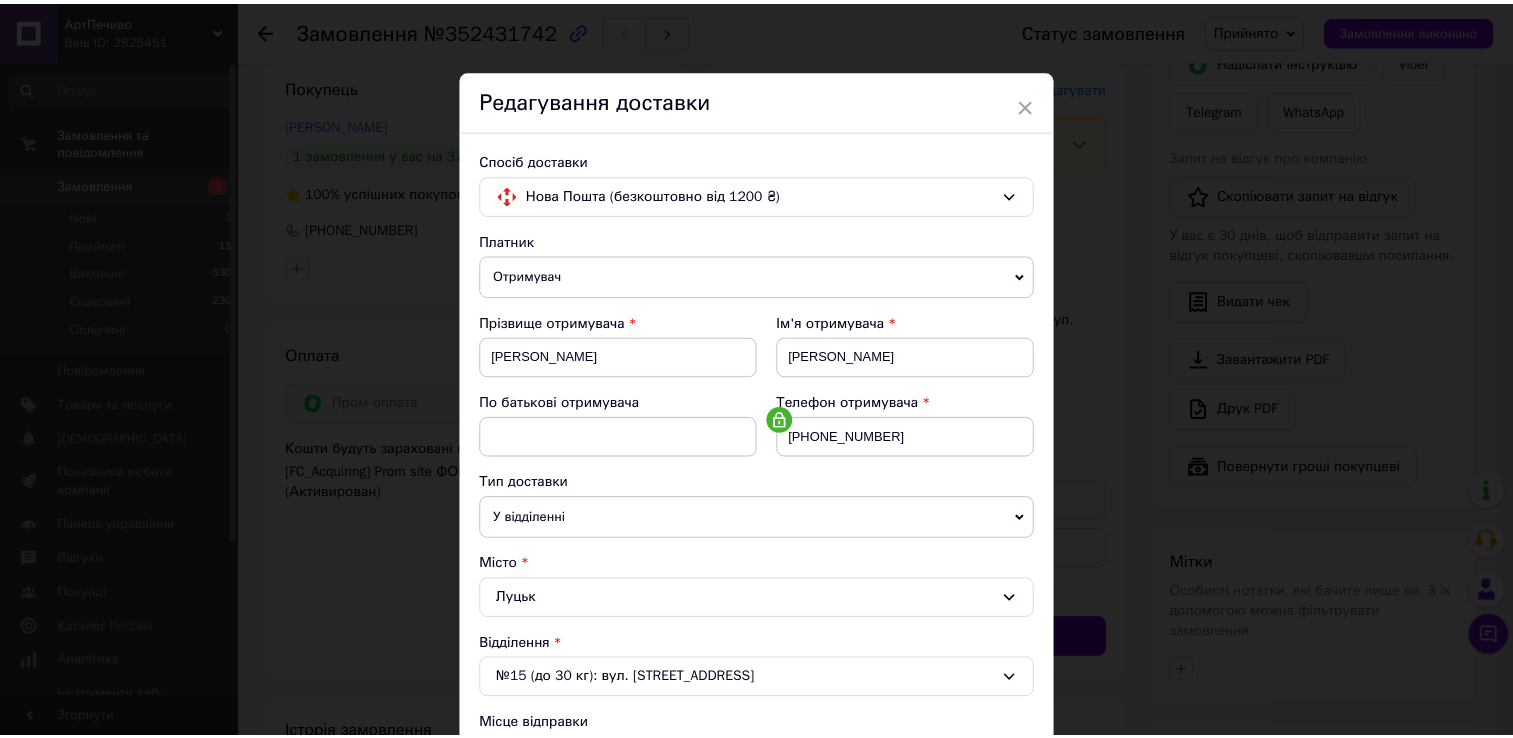 scroll, scrollTop: 584, scrollLeft: 0, axis: vertical 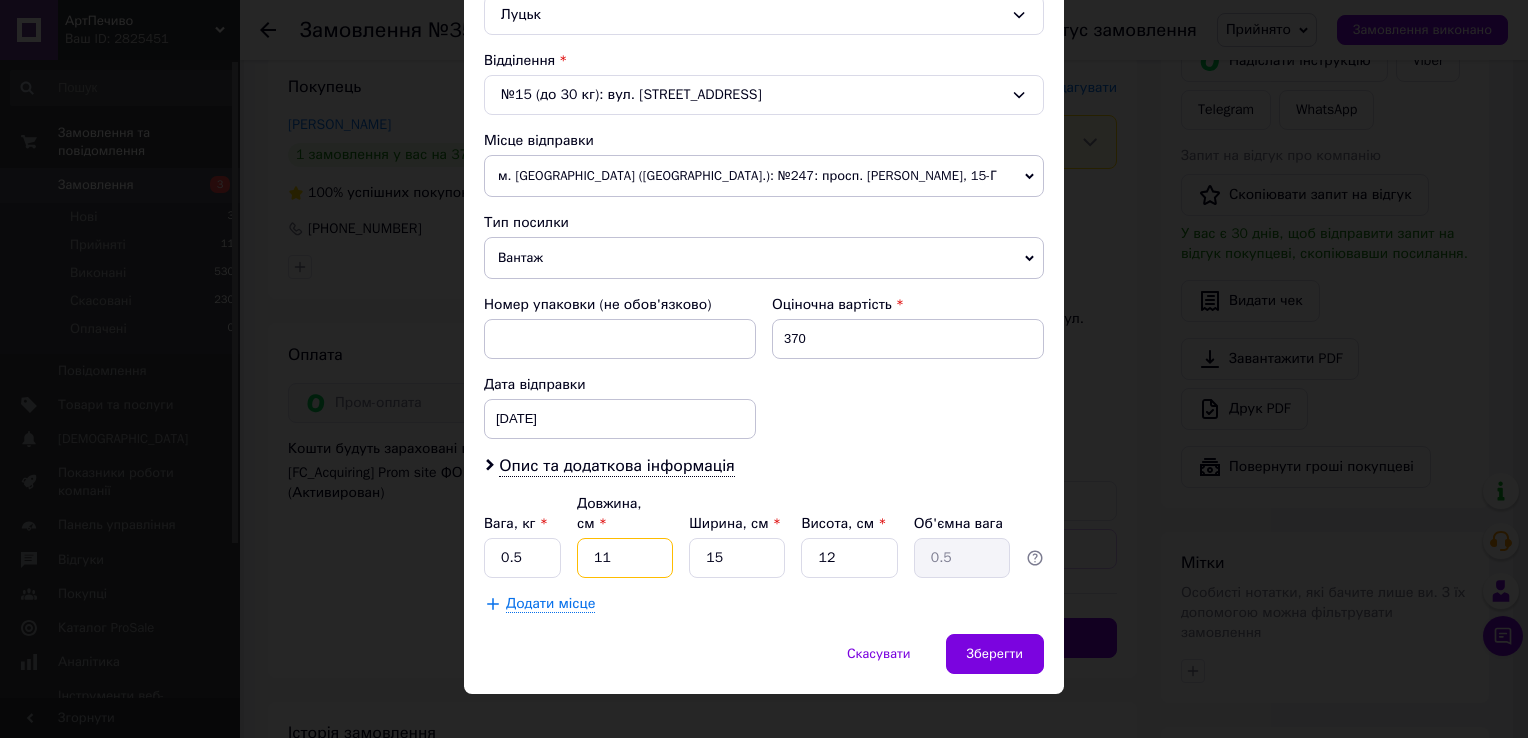 drag, startPoint x: 602, startPoint y: 527, endPoint x: 588, endPoint y: 527, distance: 14 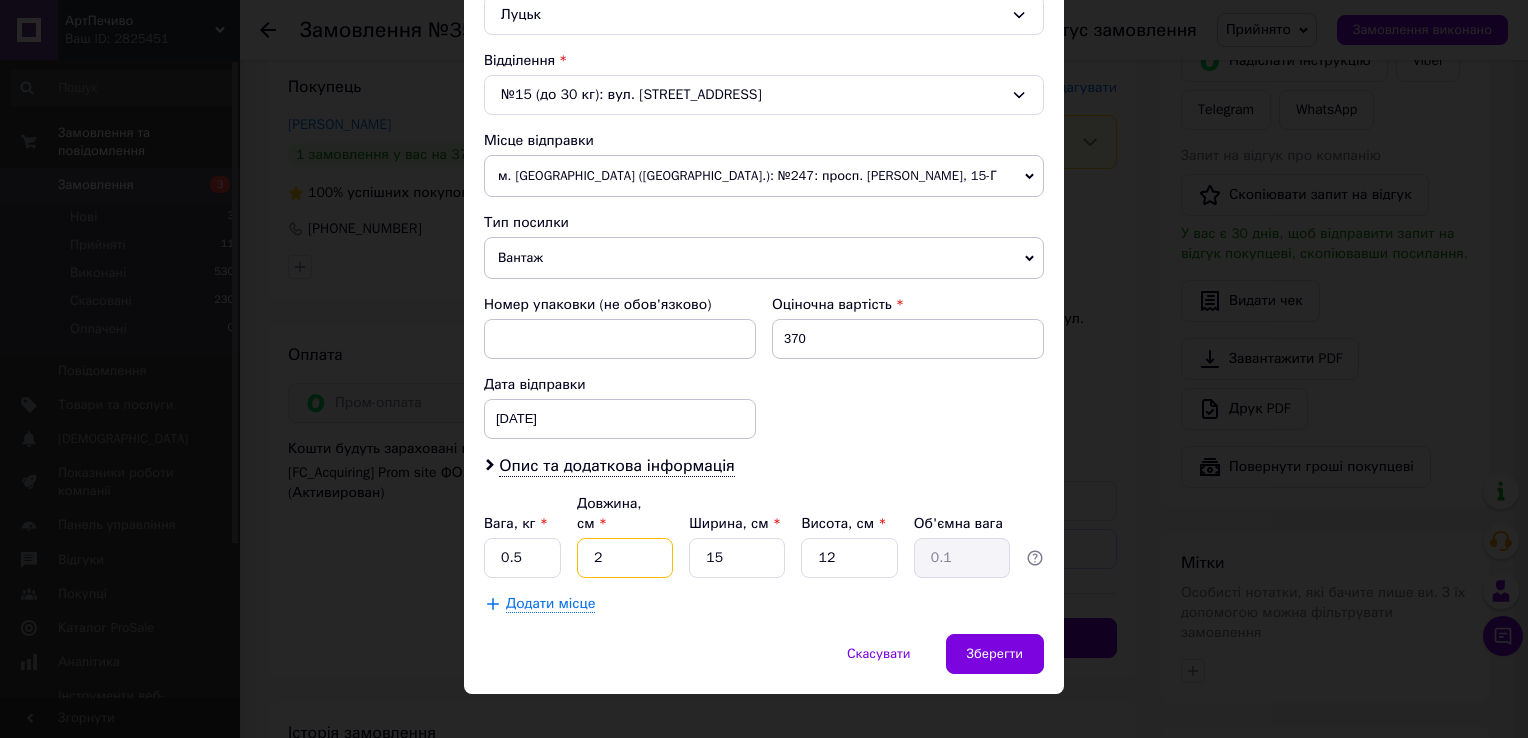 type on "23" 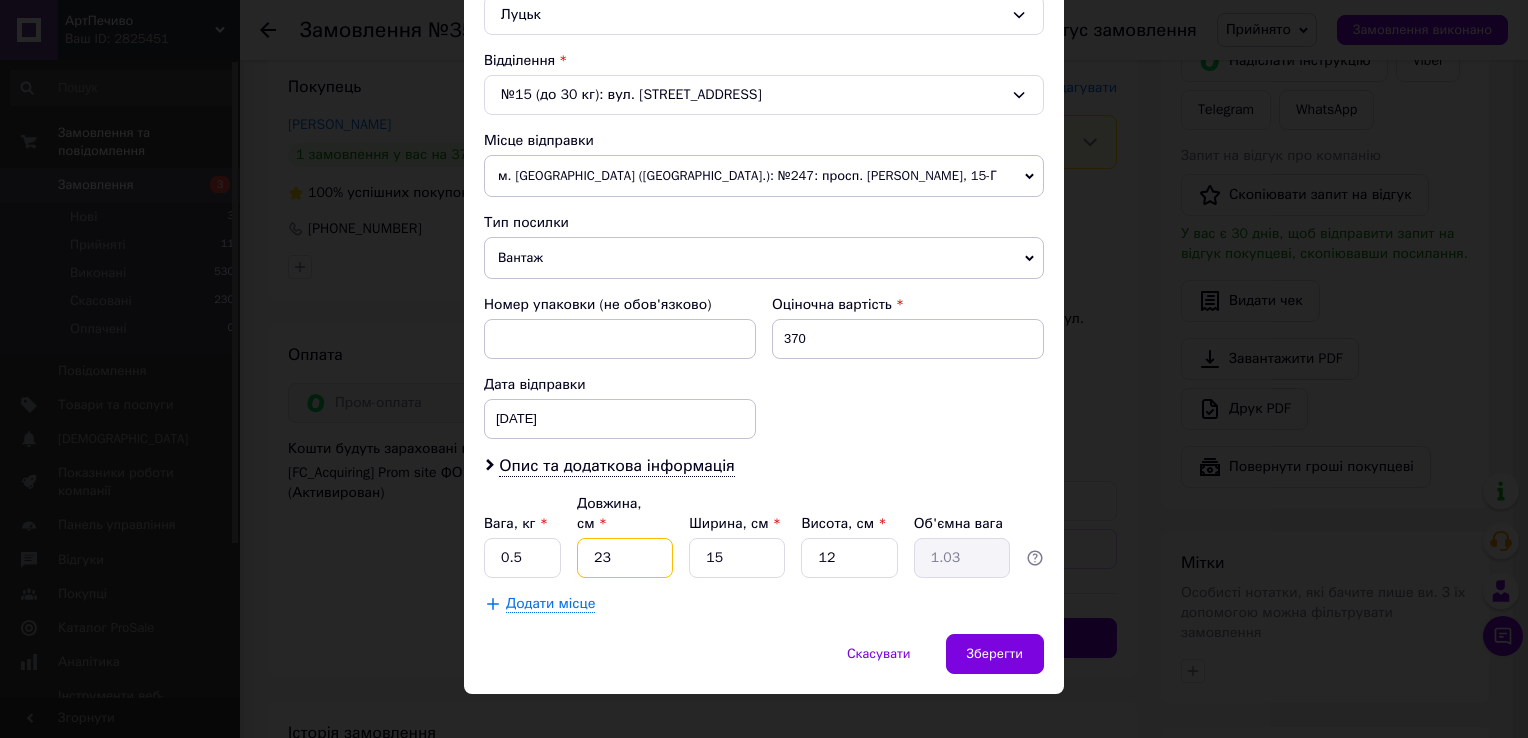 type on "23" 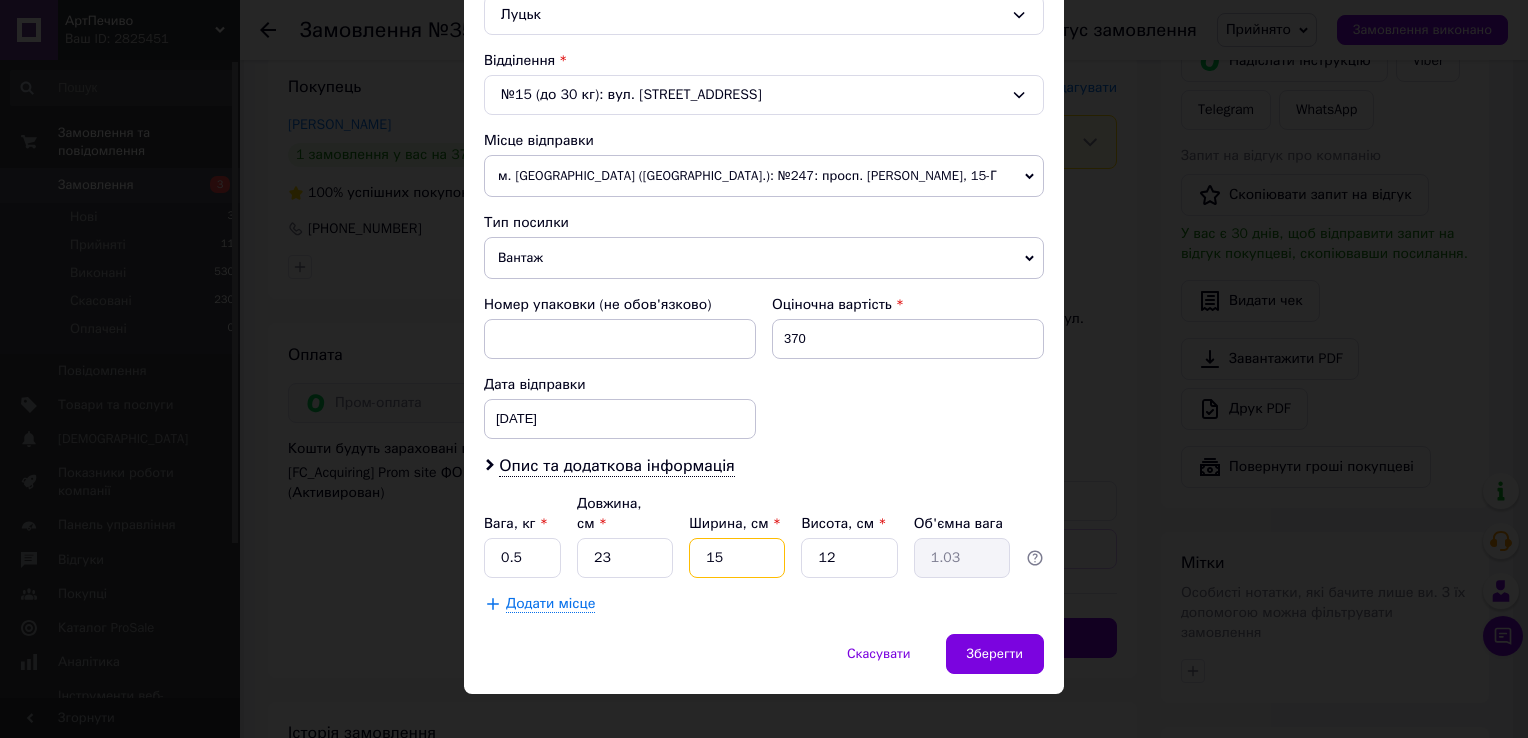drag, startPoint x: 748, startPoint y: 531, endPoint x: 712, endPoint y: 533, distance: 36.05551 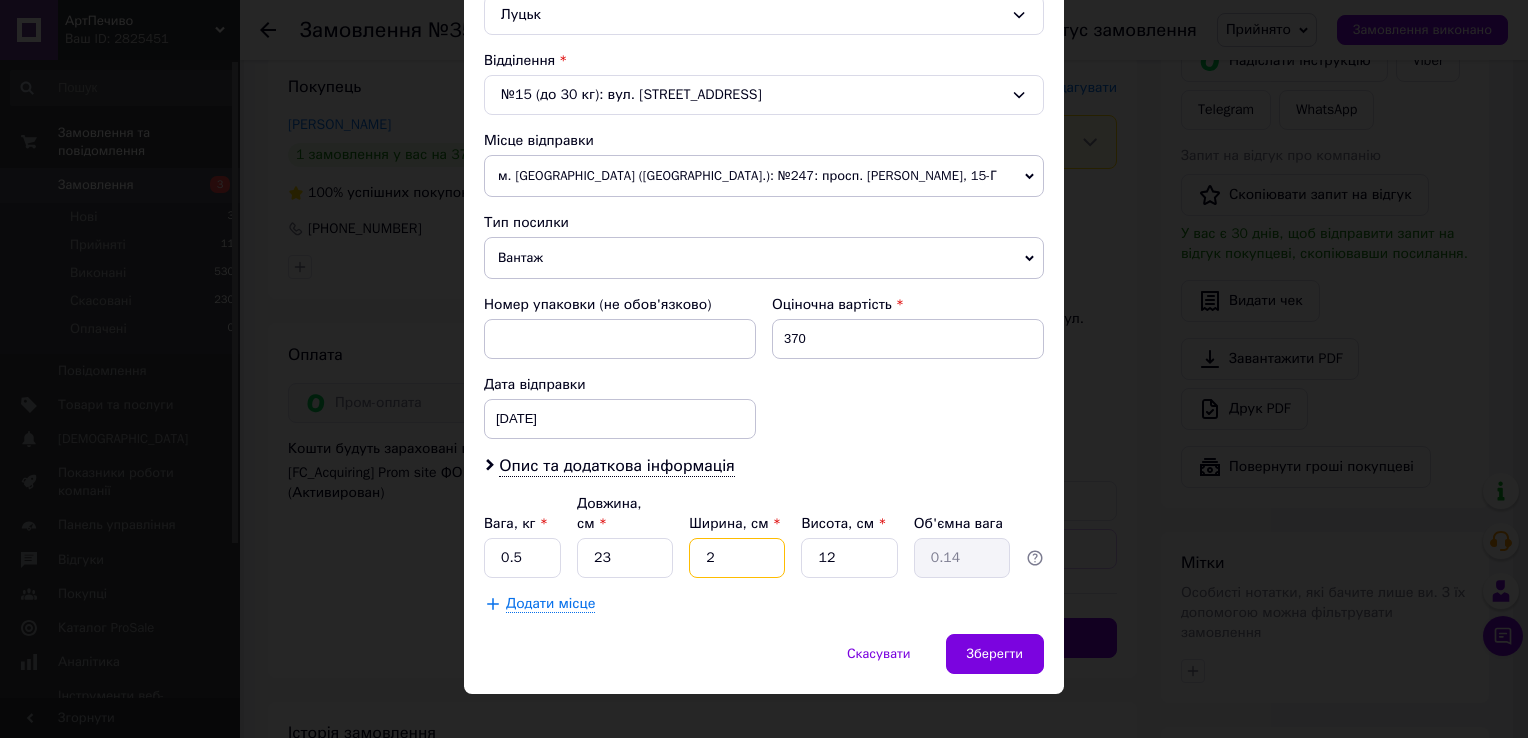 type on "23" 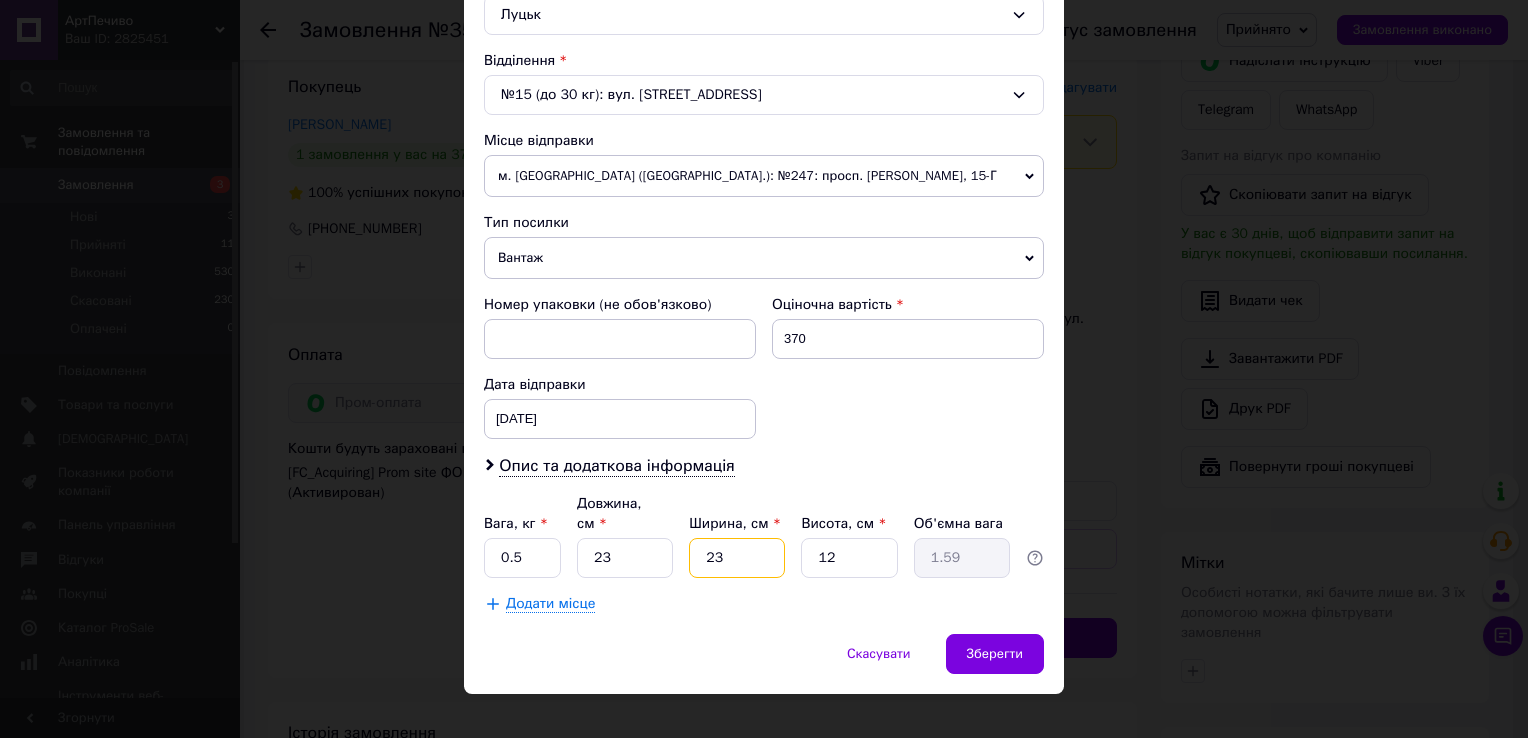 type on "23" 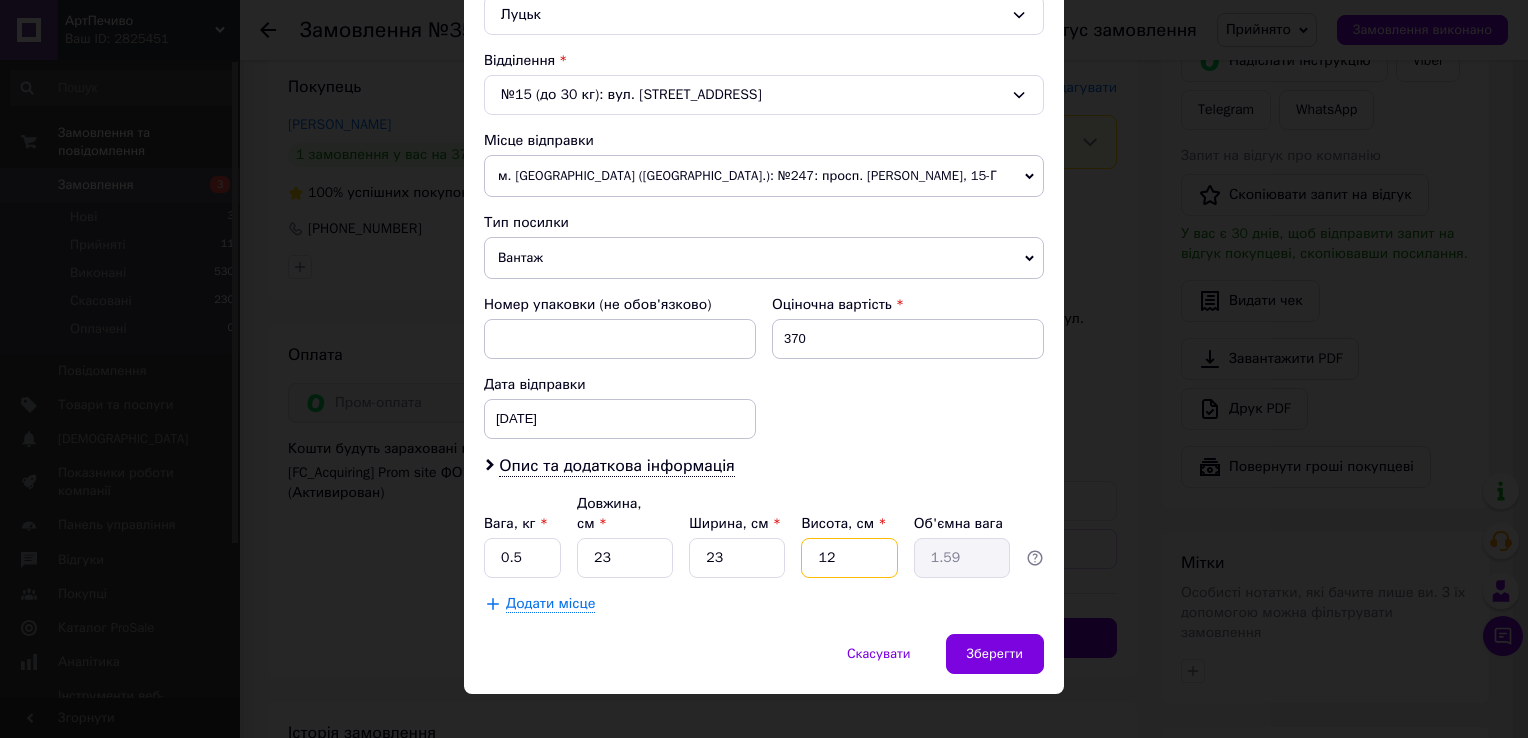 drag, startPoint x: 860, startPoint y: 538, endPoint x: 821, endPoint y: 538, distance: 39 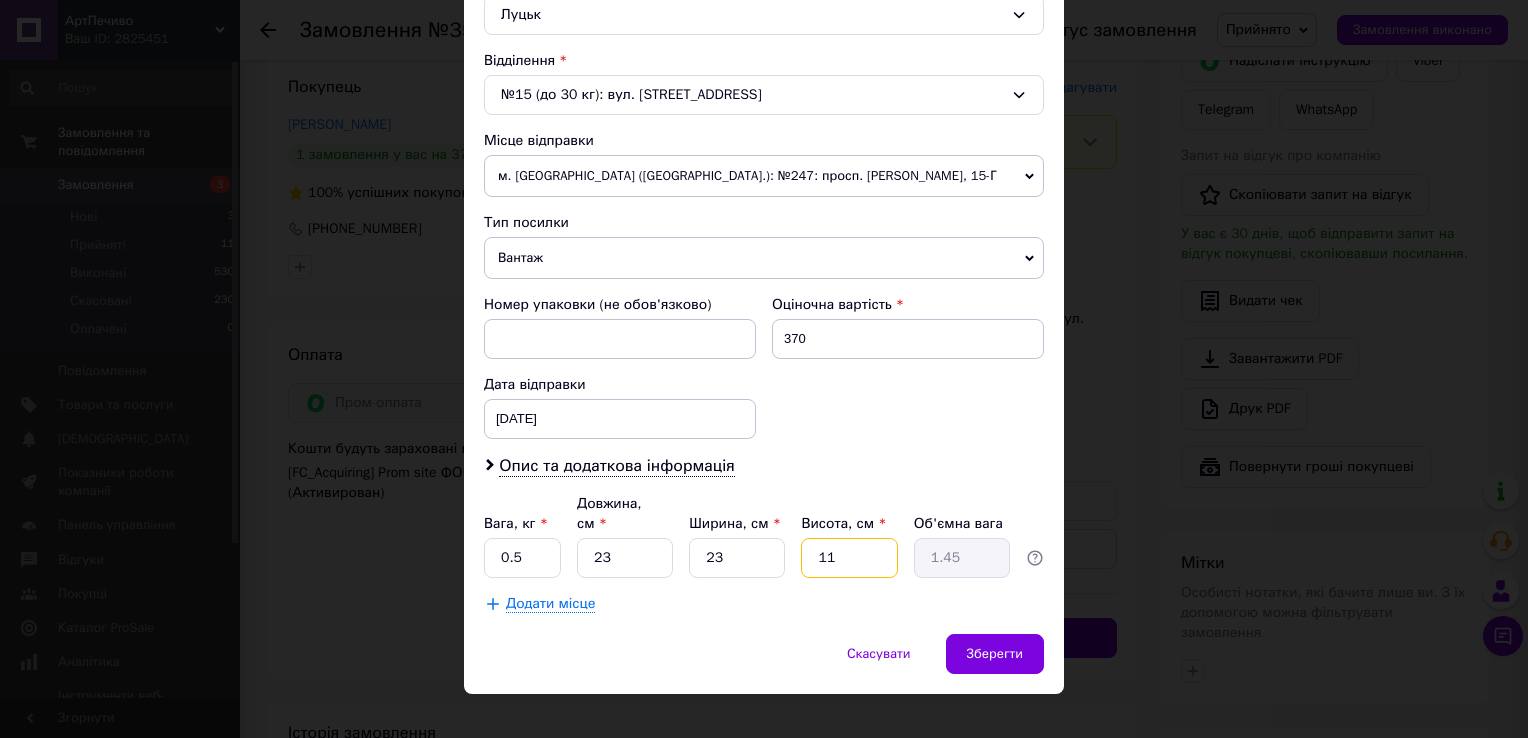 type on "1" 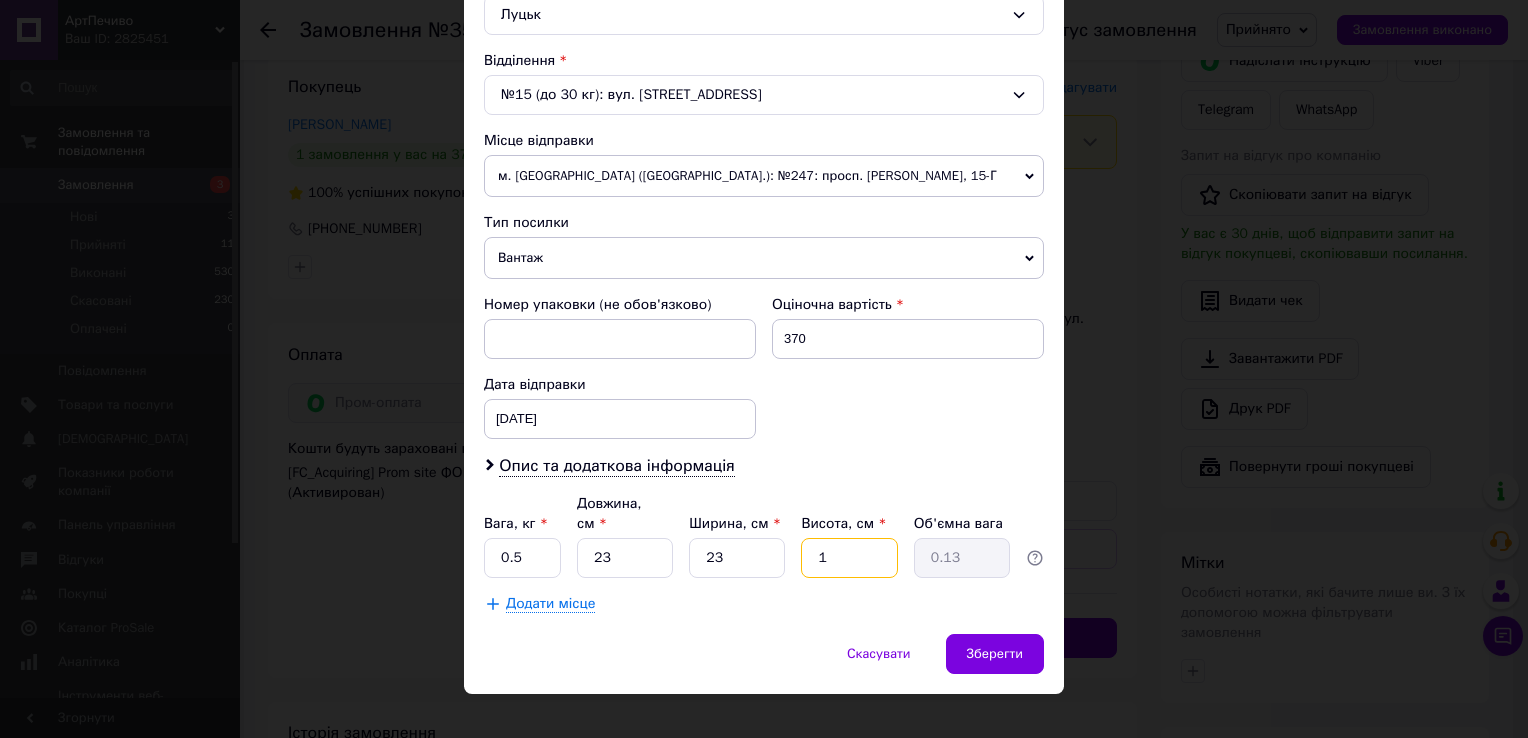 type on "13" 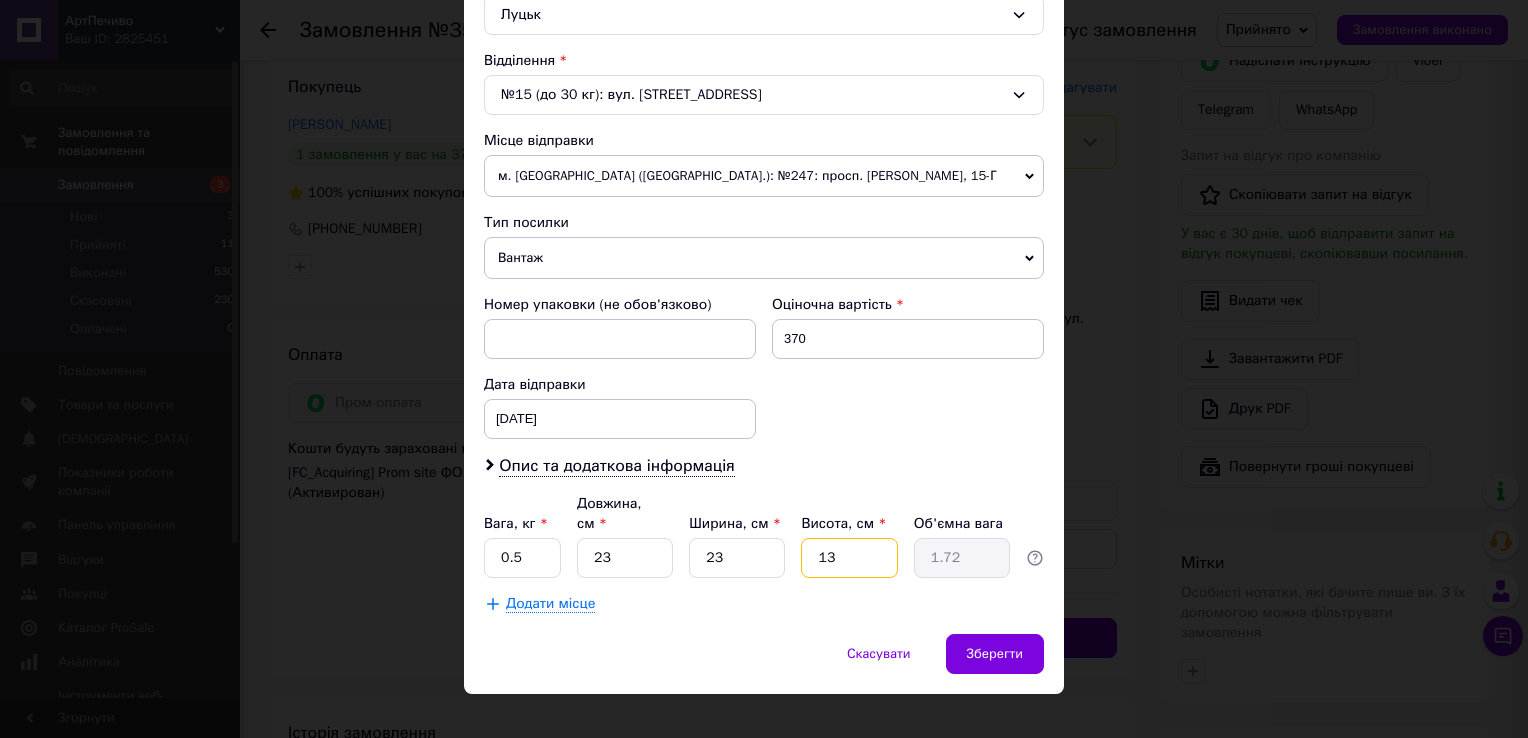 type on "13" 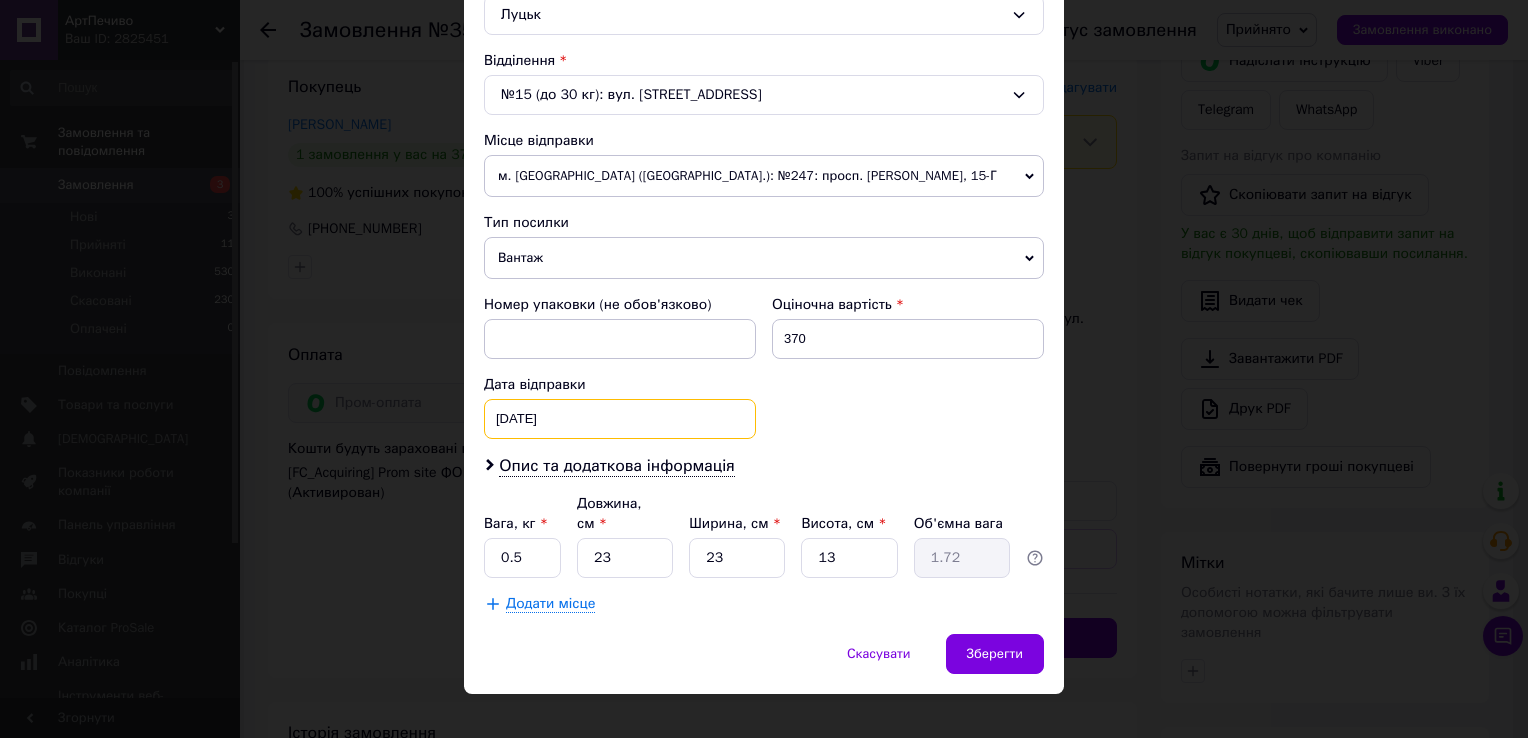 click on "[DATE] < 2025 > < Июль > Пн Вт Ср Чт Пт Сб Вс 30 1 2 3 4 5 6 7 8 9 10 11 12 13 14 15 16 17 18 19 20 21 22 23 24 25 26 27 28 29 30 31 1 2 3 4 5 6 7 8 9 10" at bounding box center [620, 419] 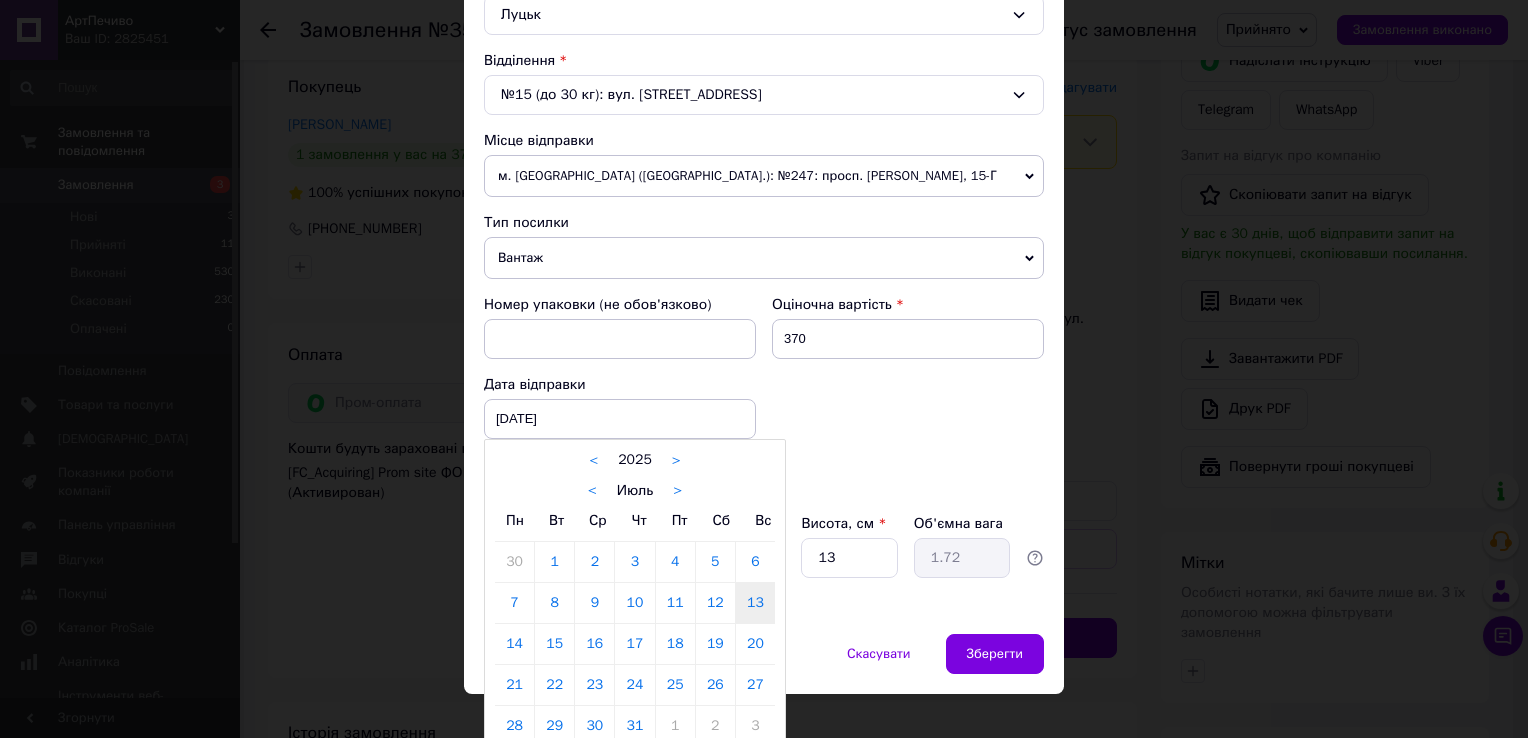 click on "14" at bounding box center (514, 644) 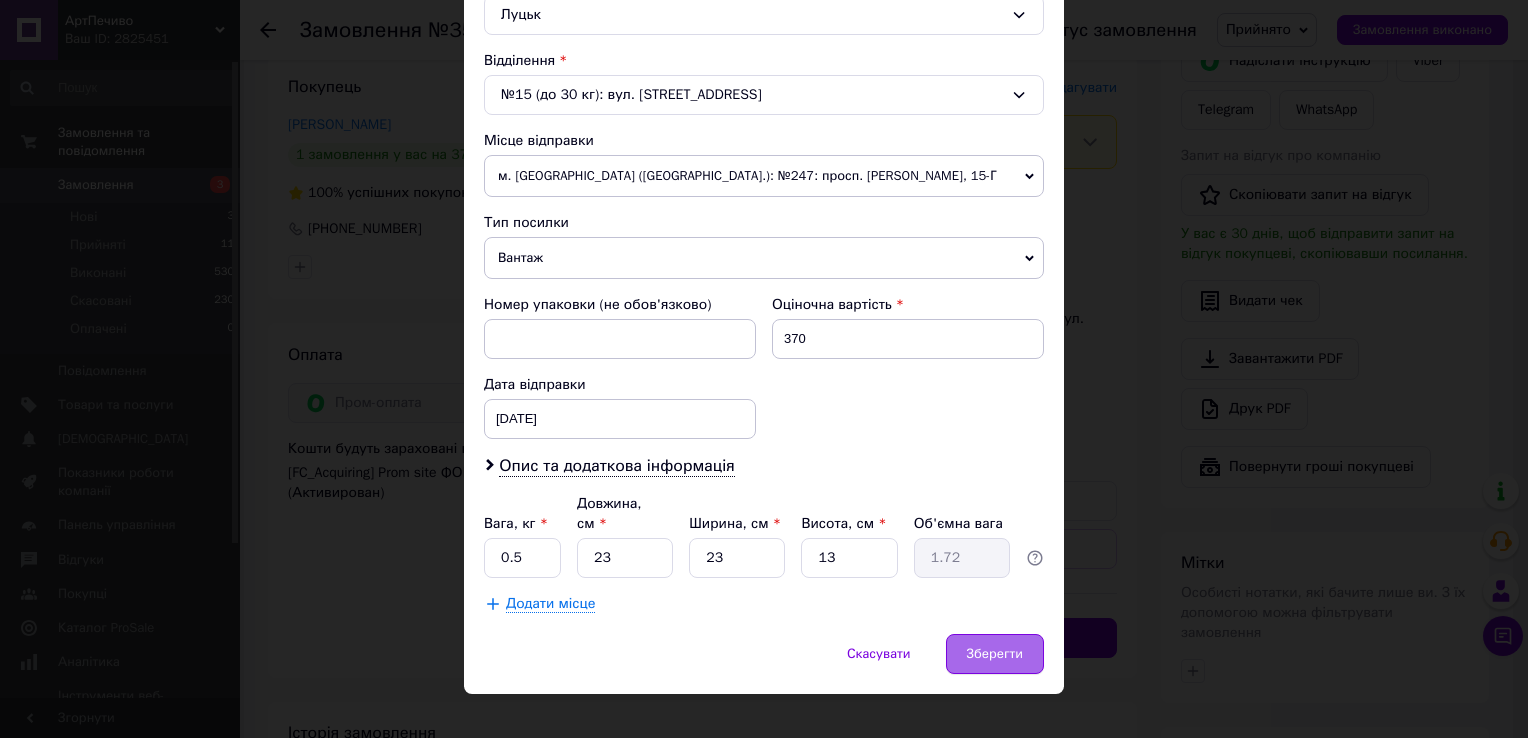 click on "Зберегти" at bounding box center [995, 654] 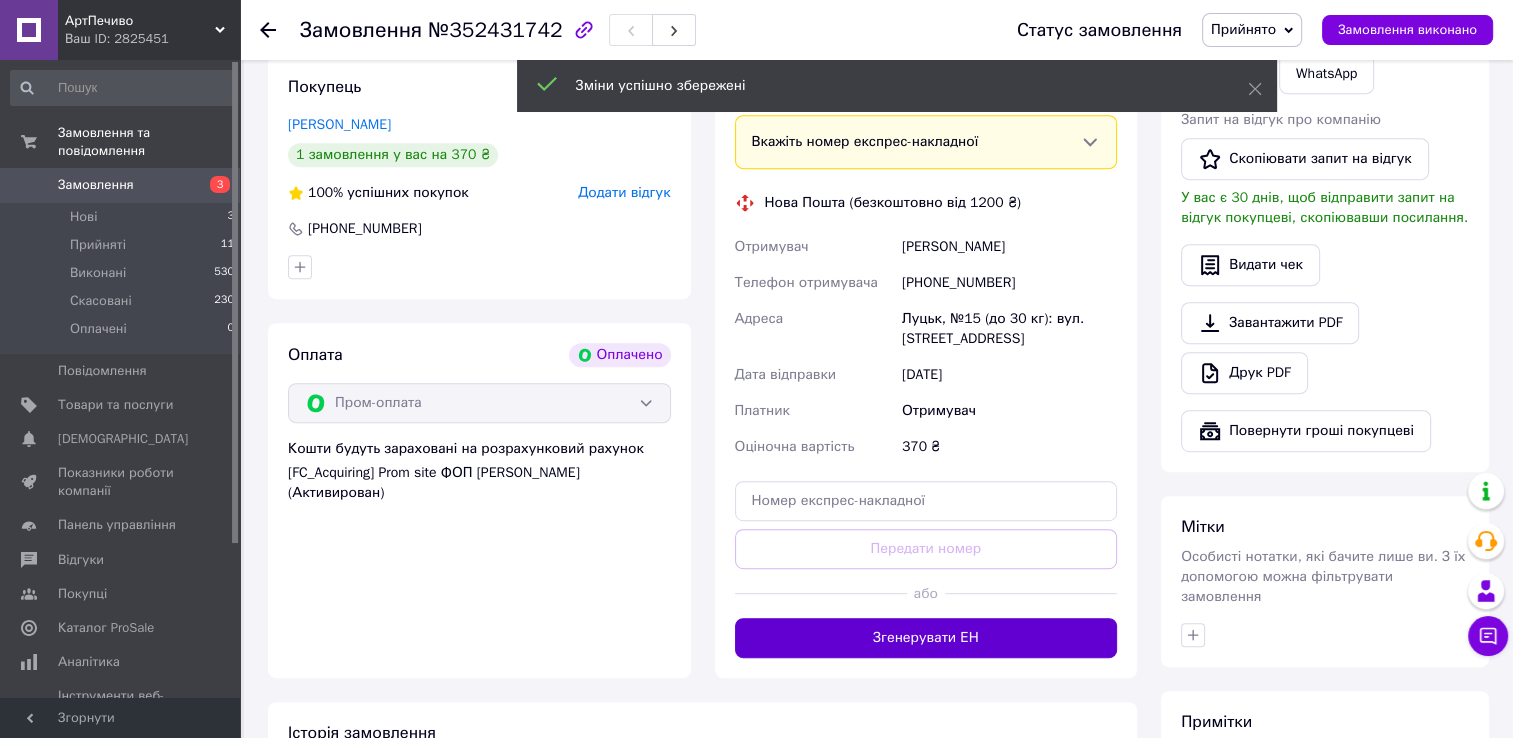 click on "Згенерувати ЕН" at bounding box center (926, 638) 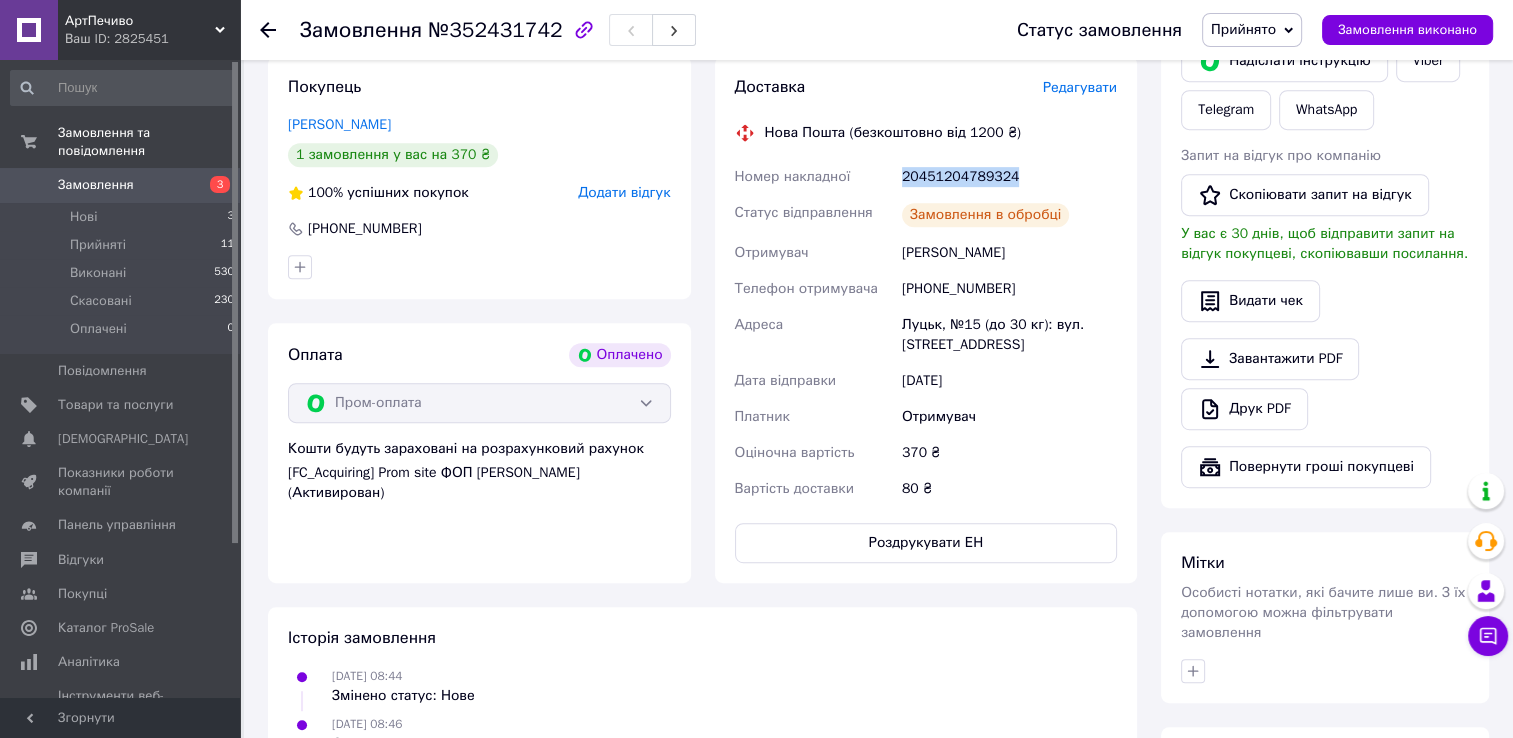 drag, startPoint x: 937, startPoint y: 178, endPoint x: 889, endPoint y: 178, distance: 48 